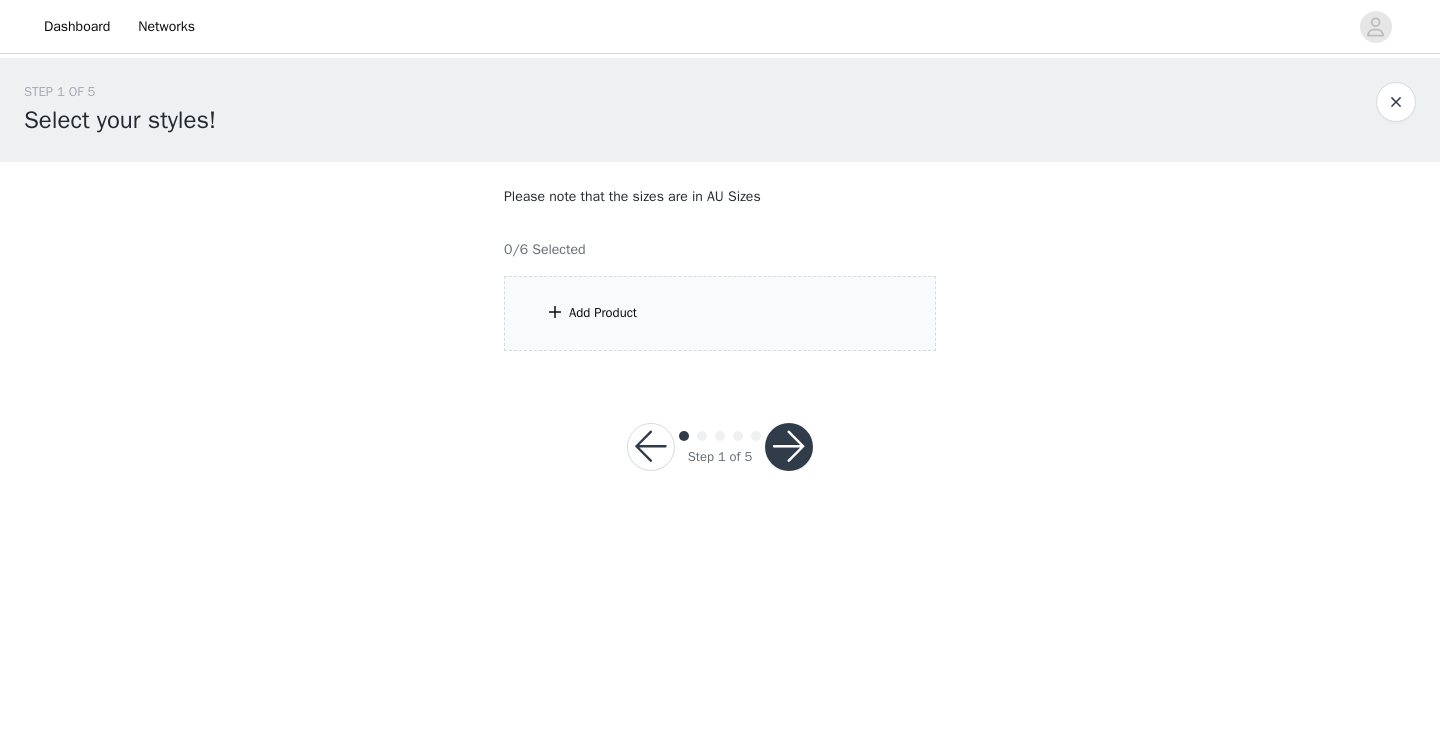 scroll, scrollTop: 0, scrollLeft: 0, axis: both 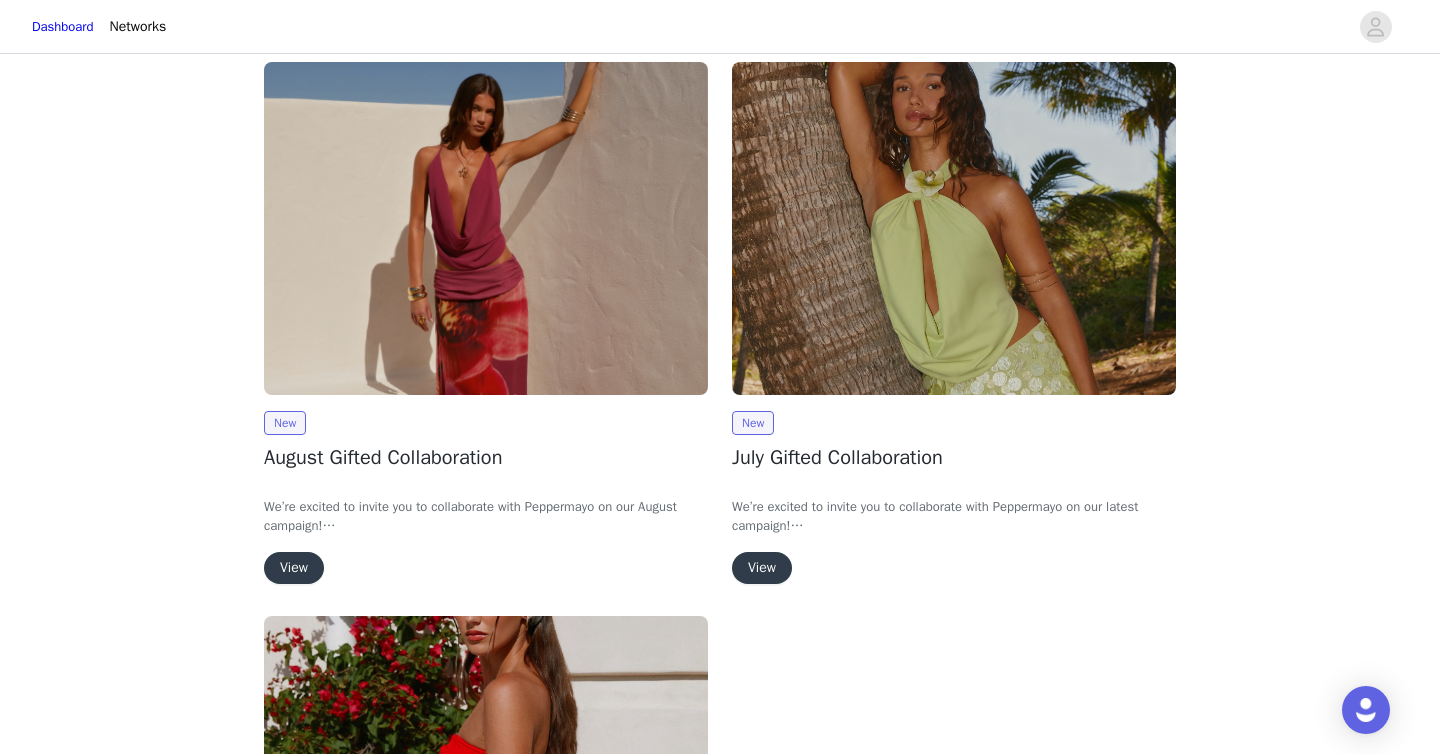 click on "View" at bounding box center (294, 568) 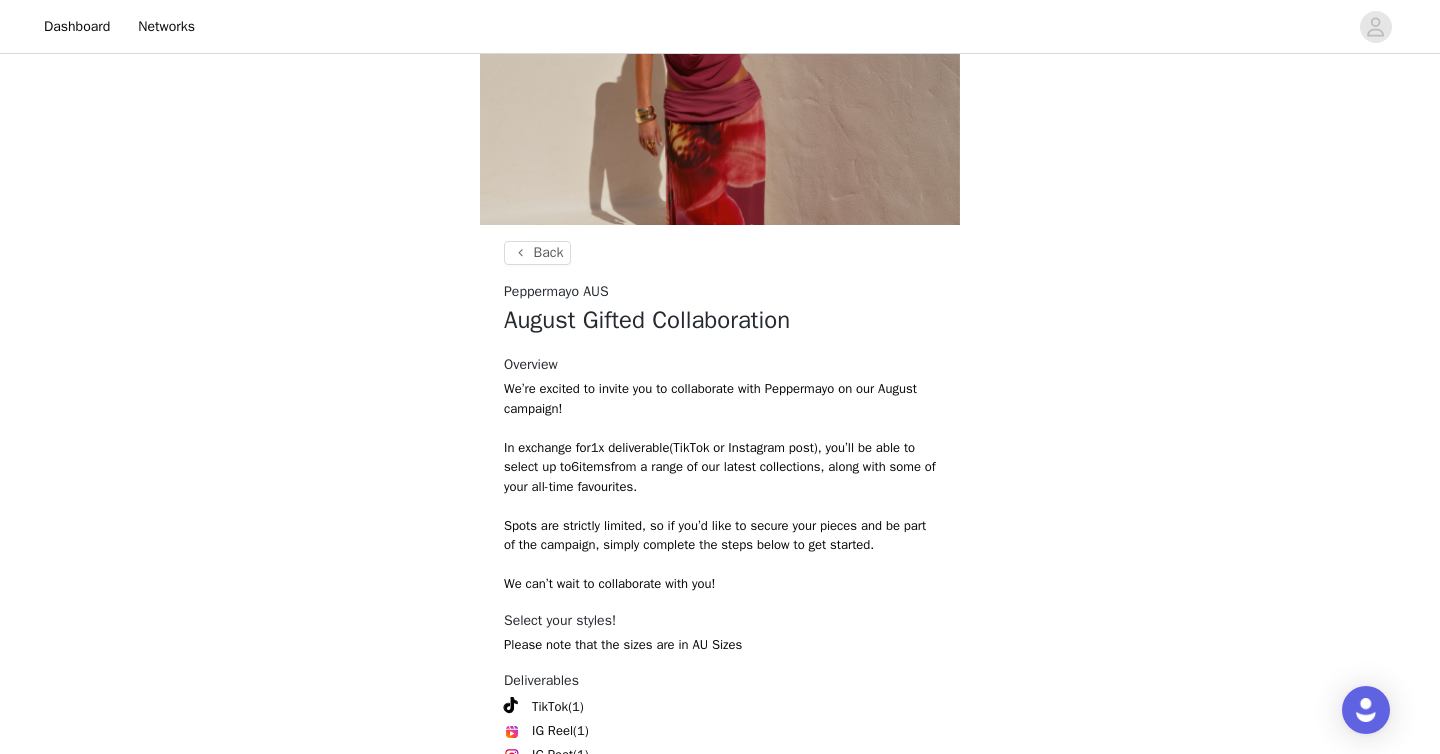 scroll, scrollTop: 402, scrollLeft: 0, axis: vertical 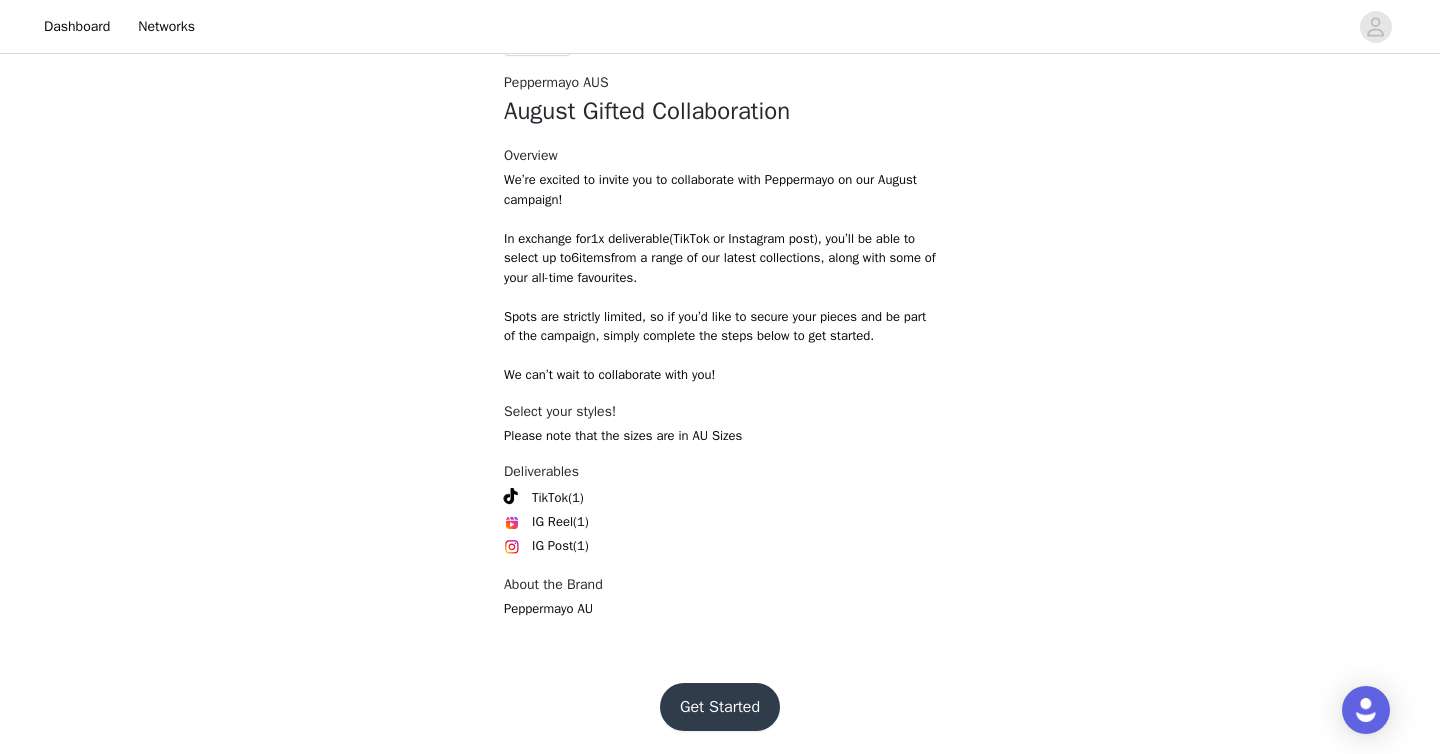click on "Get Started" at bounding box center (720, 707) 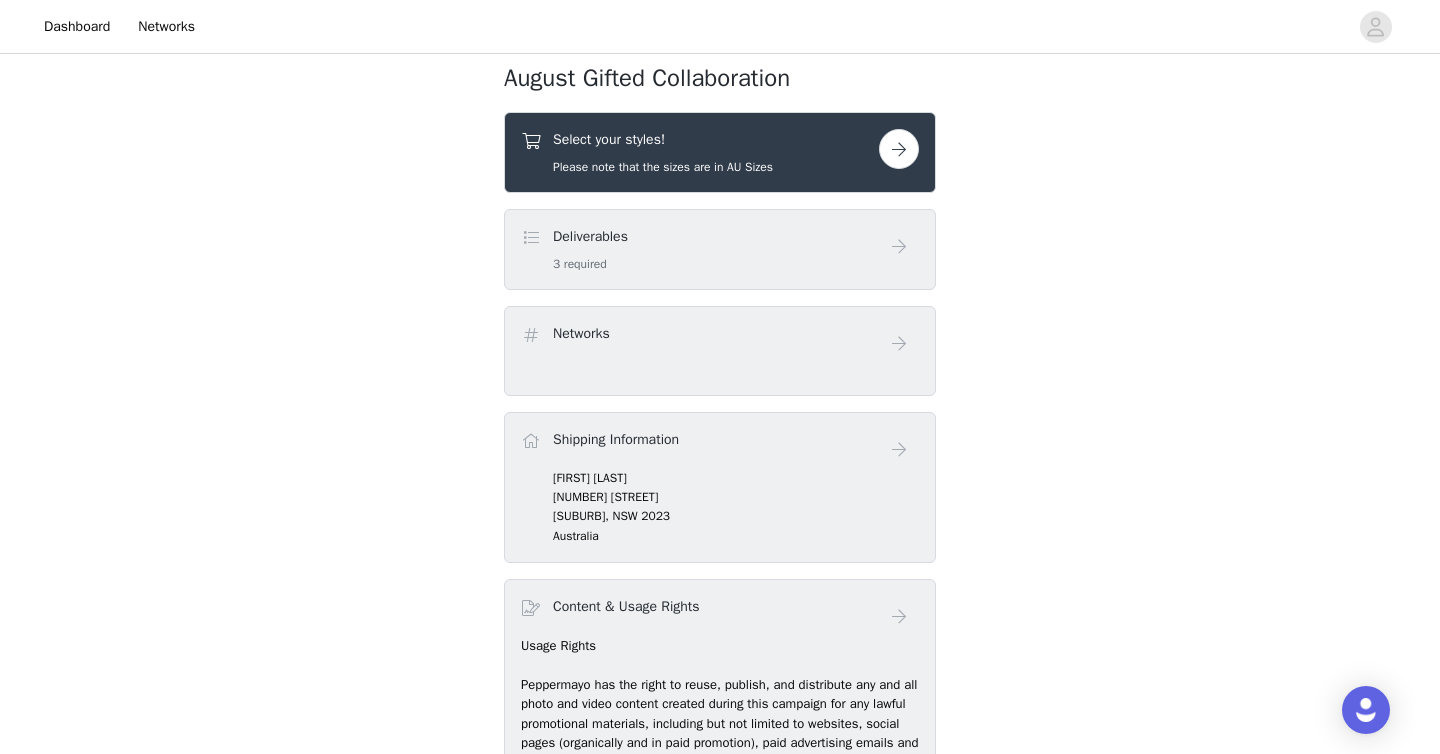 scroll, scrollTop: 392, scrollLeft: 0, axis: vertical 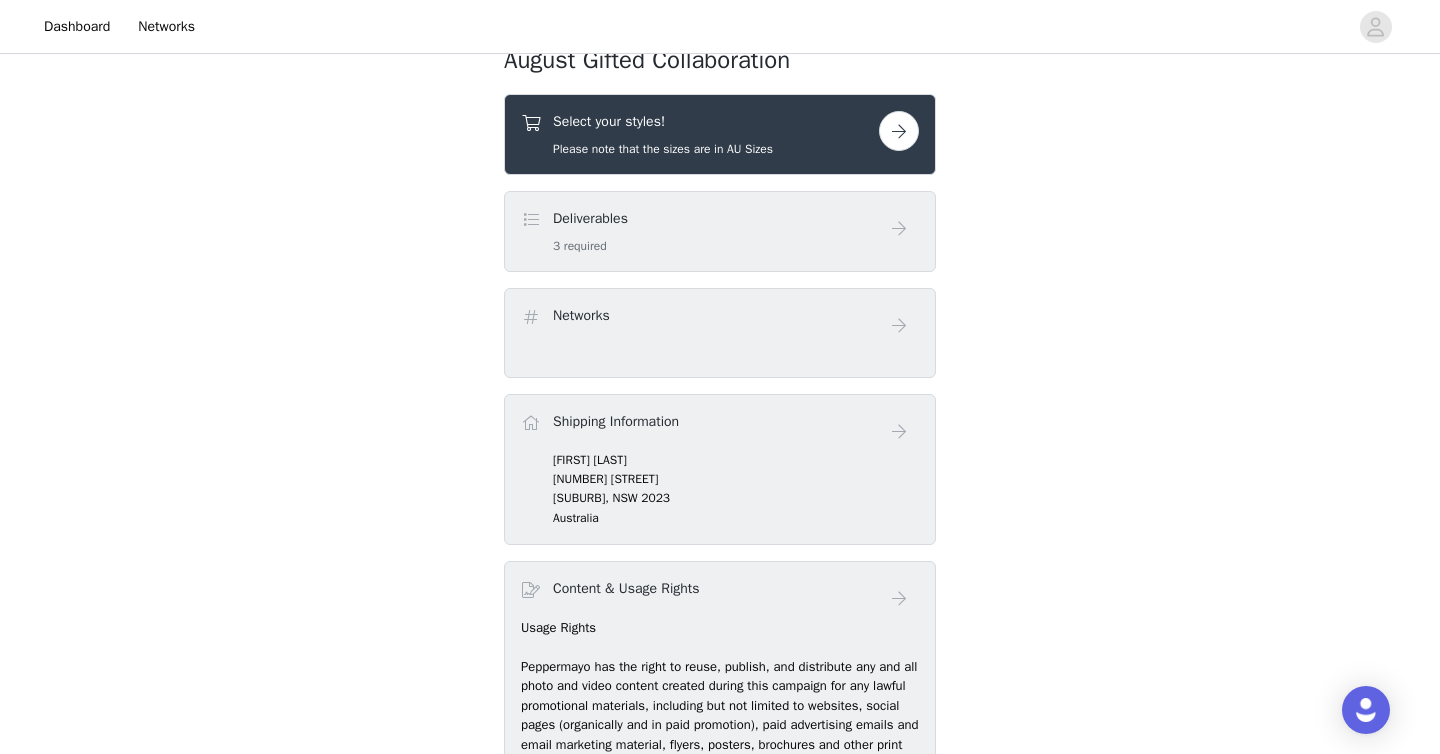 click at bounding box center (899, 131) 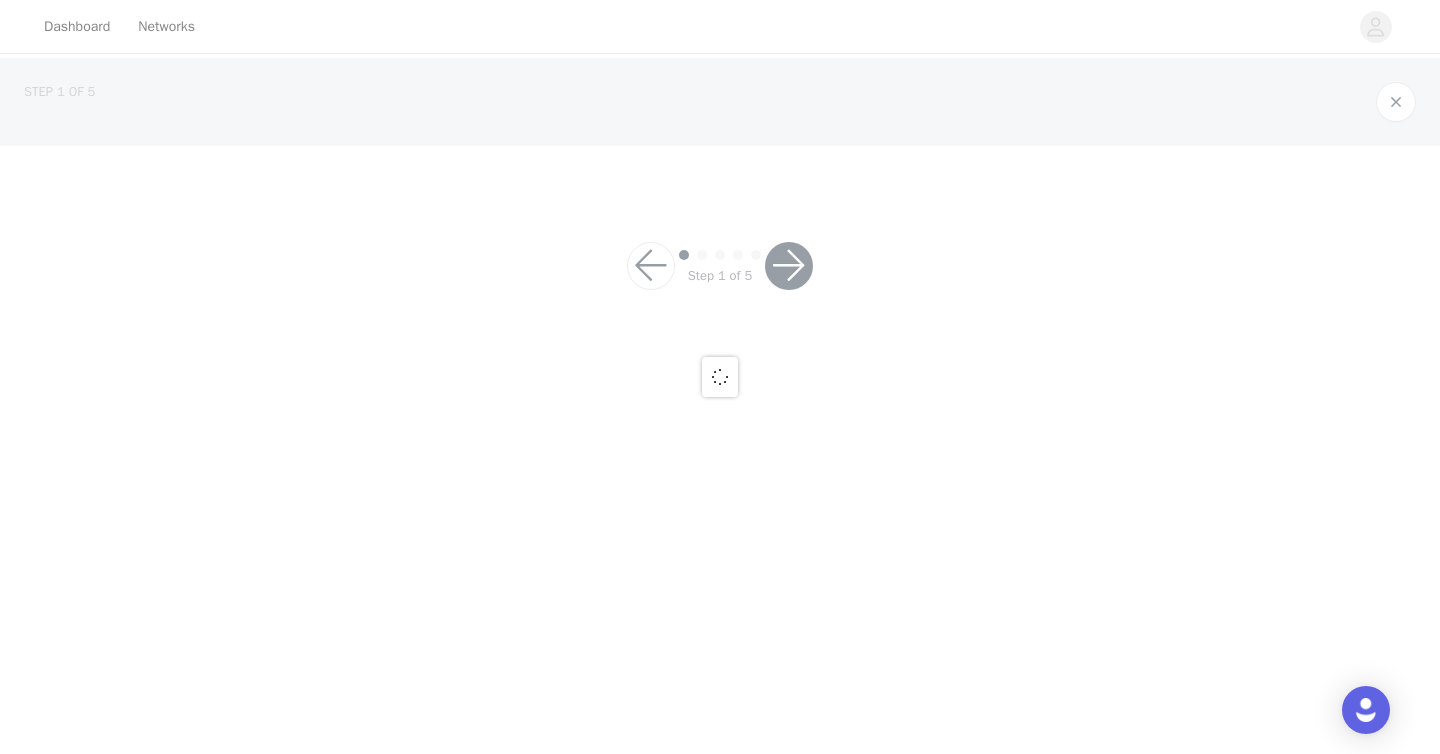 scroll, scrollTop: 0, scrollLeft: 0, axis: both 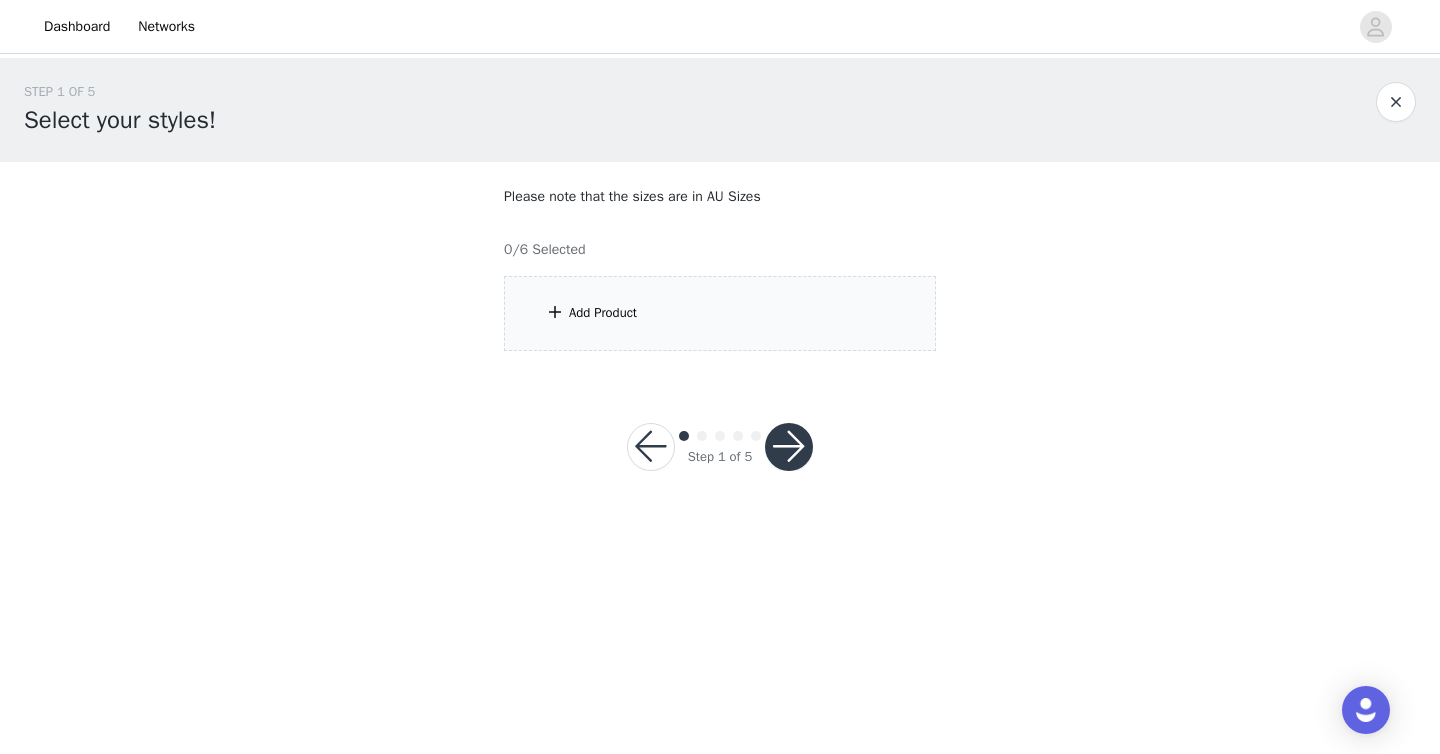 click on "Add Product" at bounding box center (603, 313) 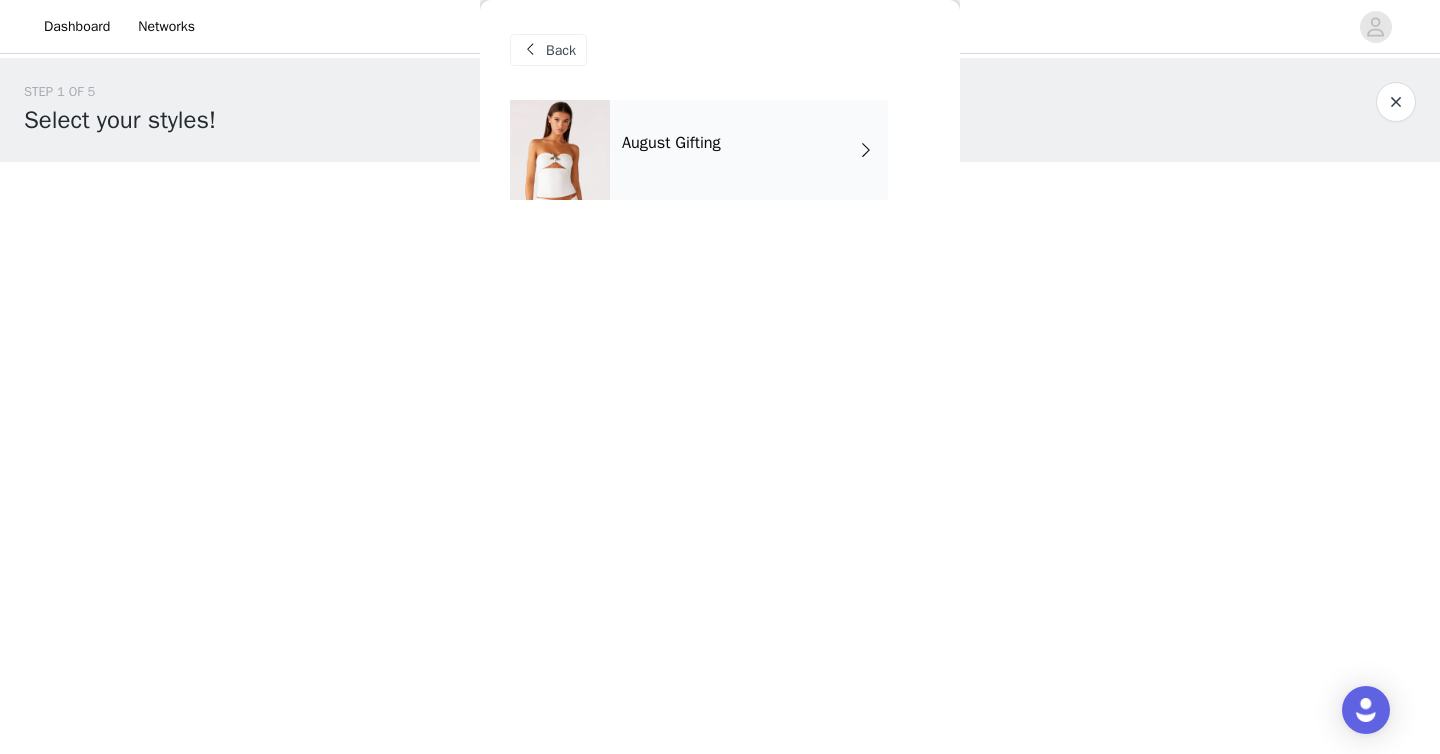 click on "August Gifting" at bounding box center (749, 150) 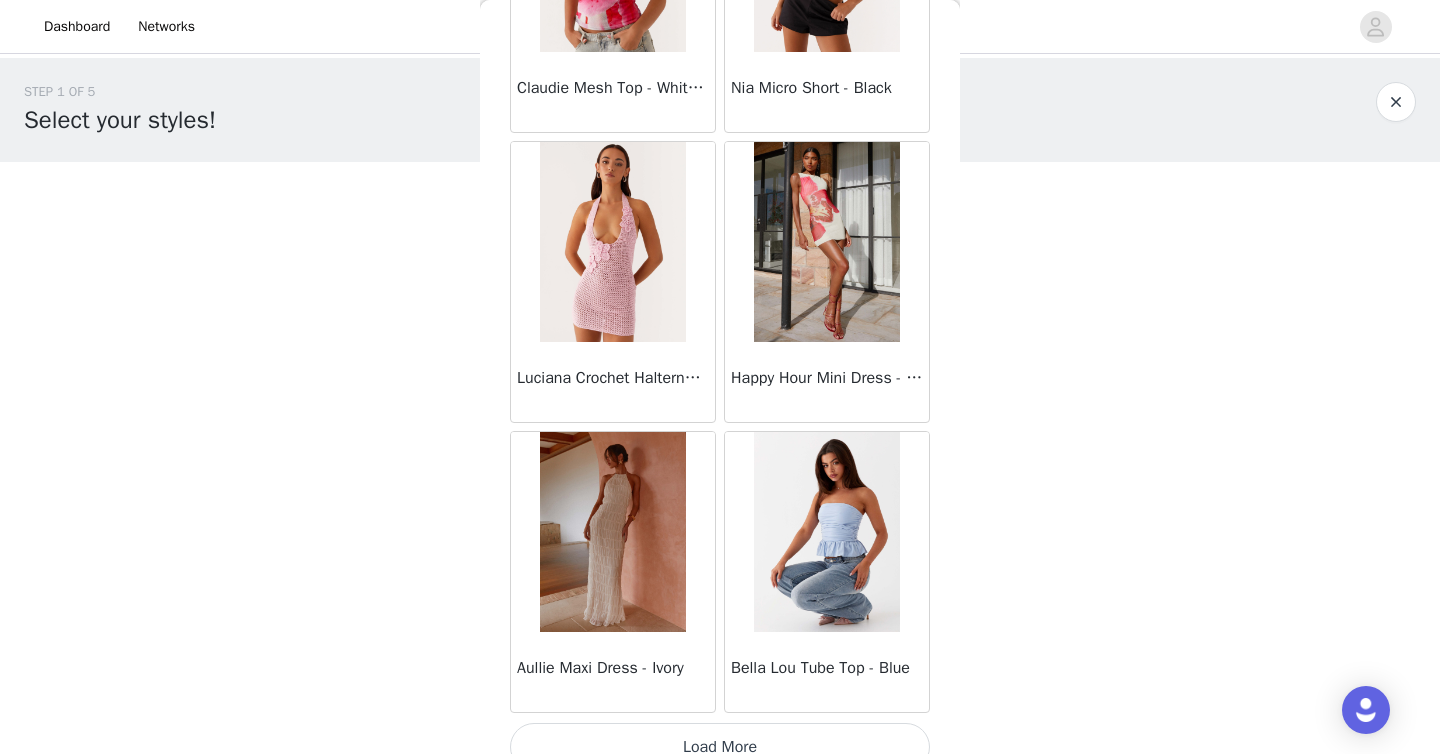 scroll, scrollTop: 2306, scrollLeft: 0, axis: vertical 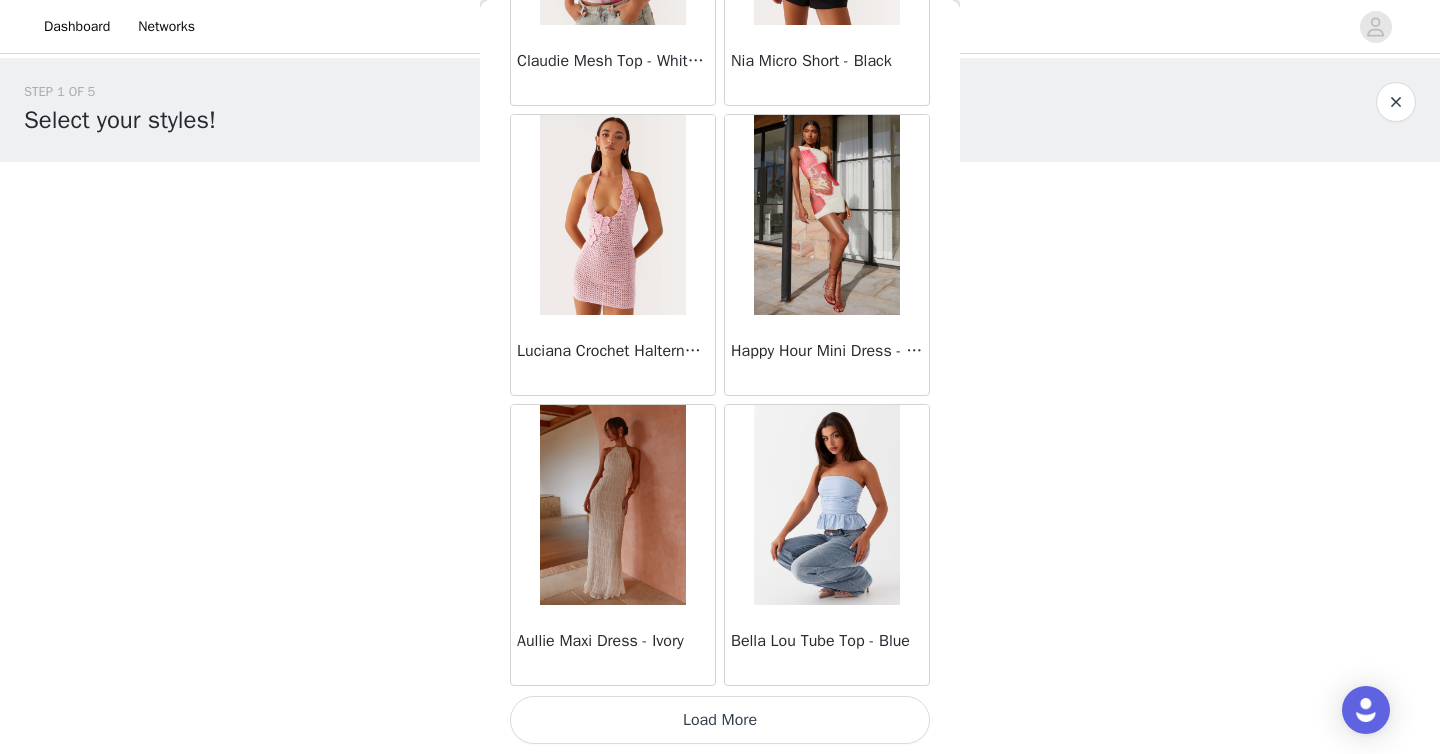 click on "Load More" at bounding box center [720, 720] 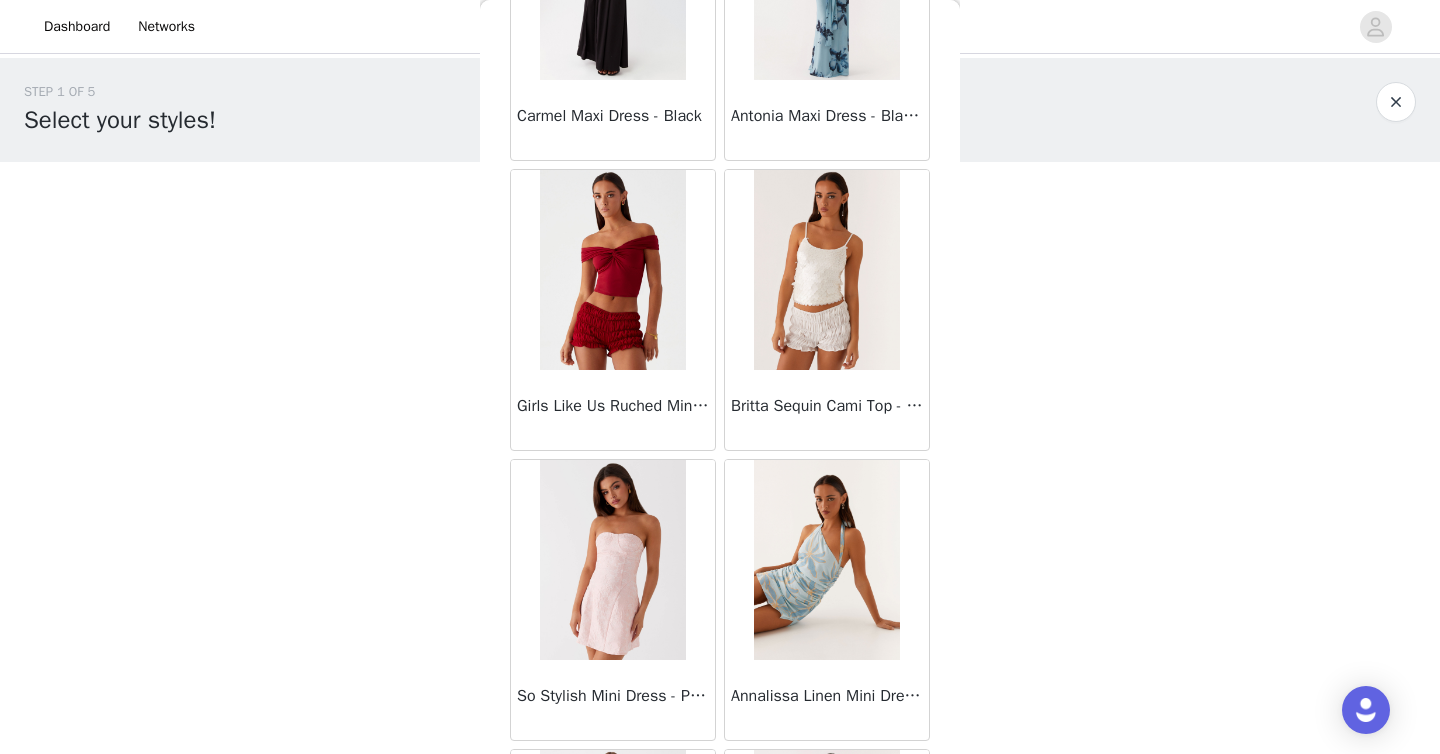 scroll, scrollTop: 4572, scrollLeft: 0, axis: vertical 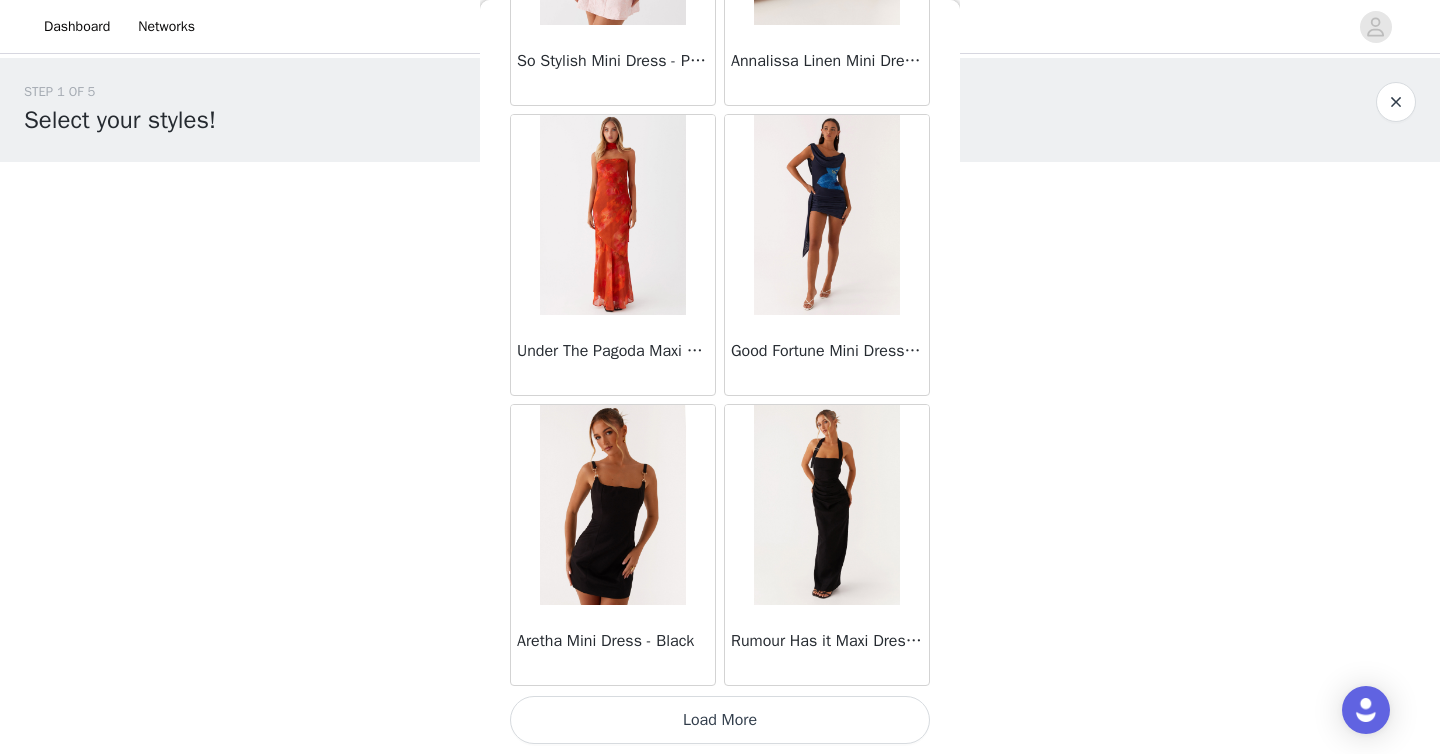 click on "Load More" at bounding box center (720, 720) 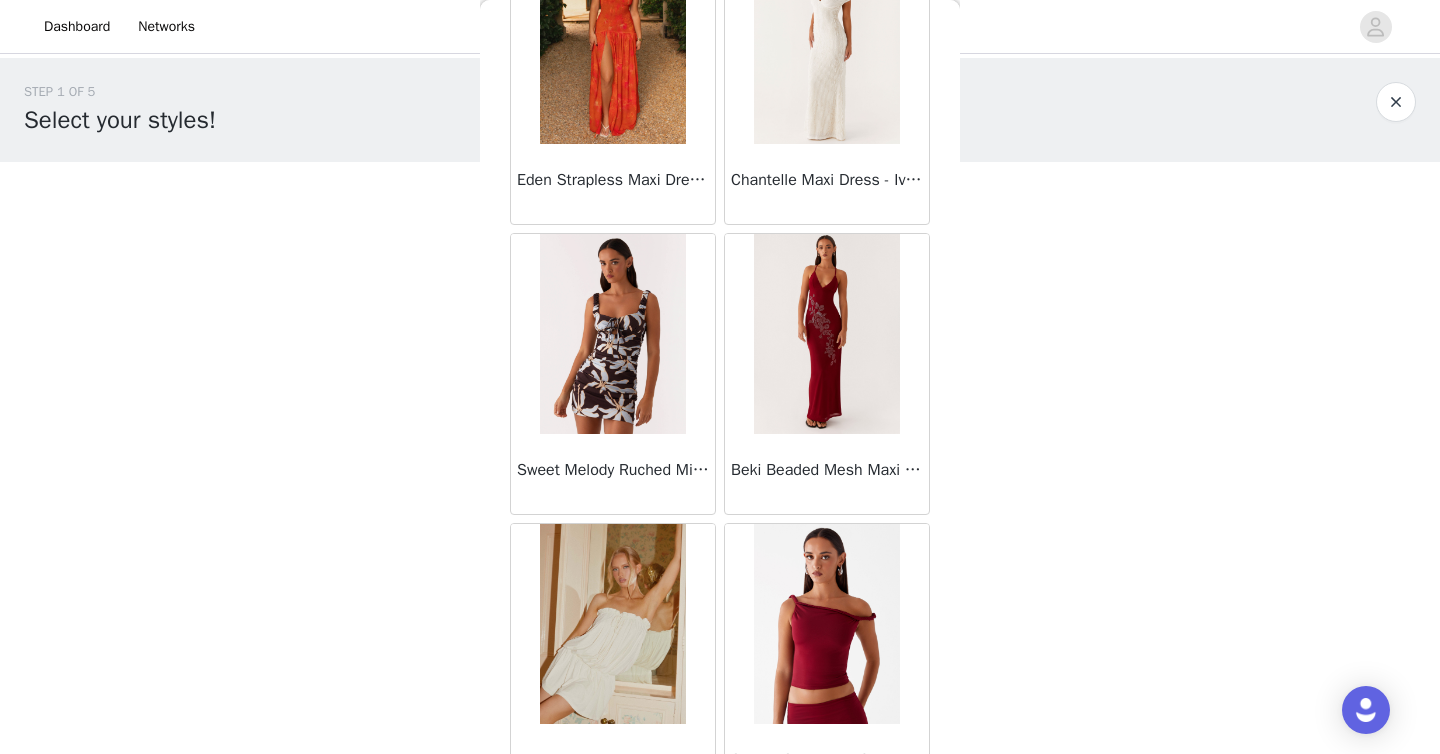 scroll, scrollTop: 8106, scrollLeft: 0, axis: vertical 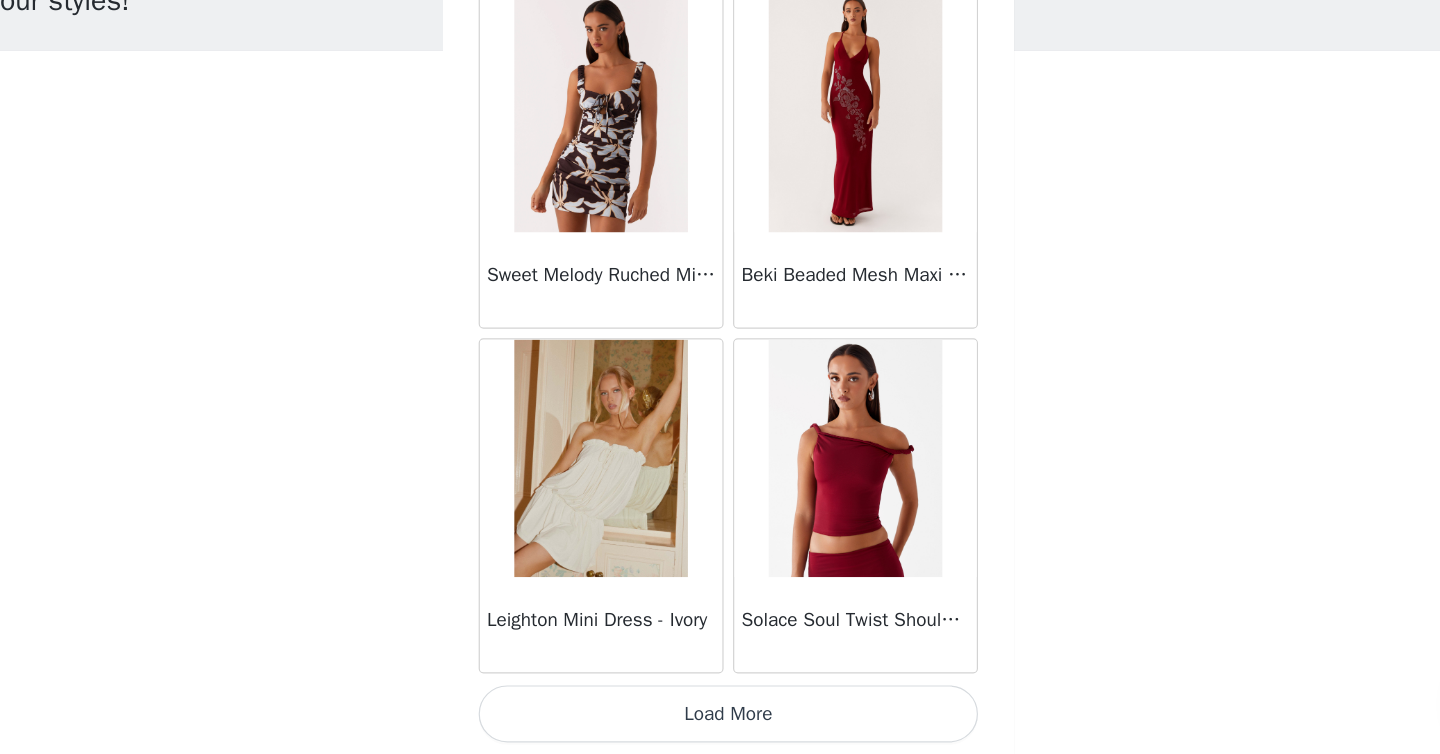 click on "Load More" at bounding box center [720, 720] 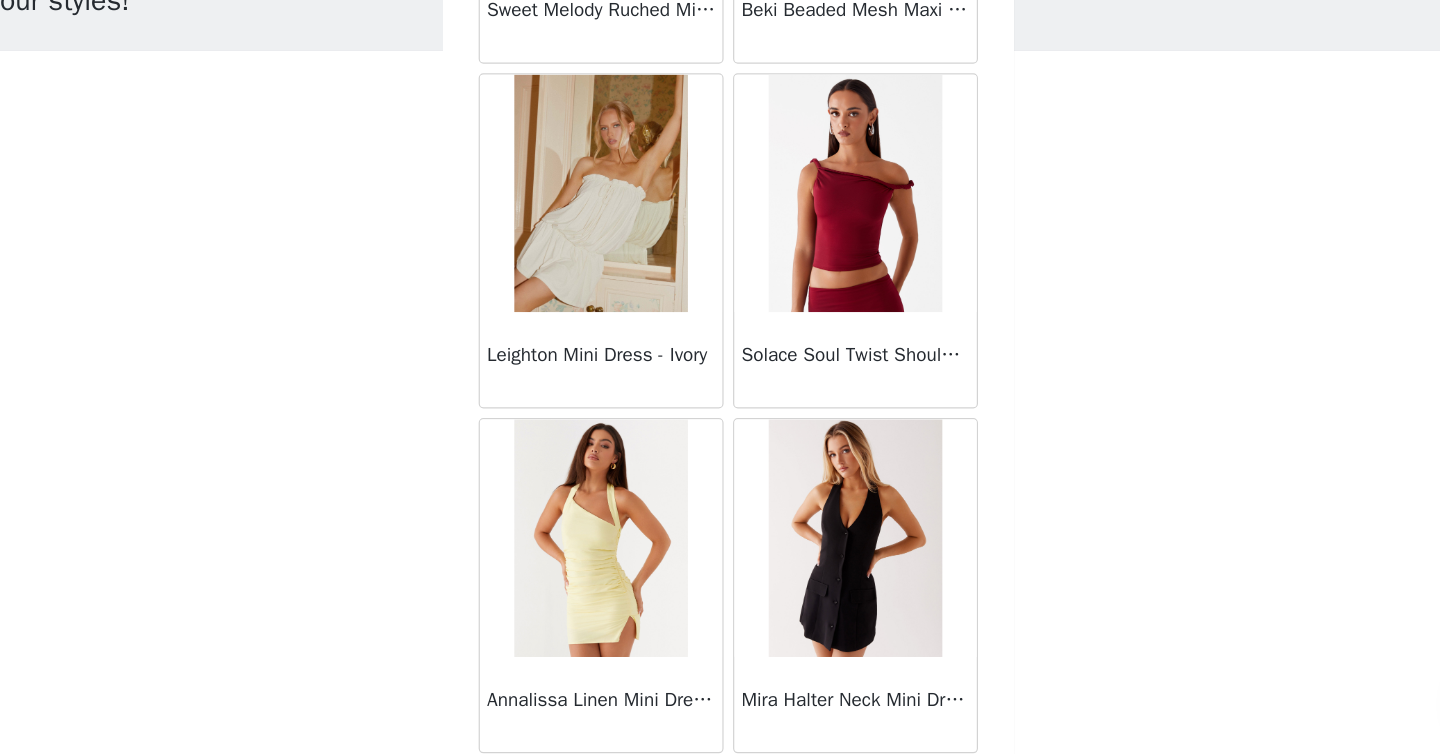 scroll, scrollTop: 8377, scrollLeft: 0, axis: vertical 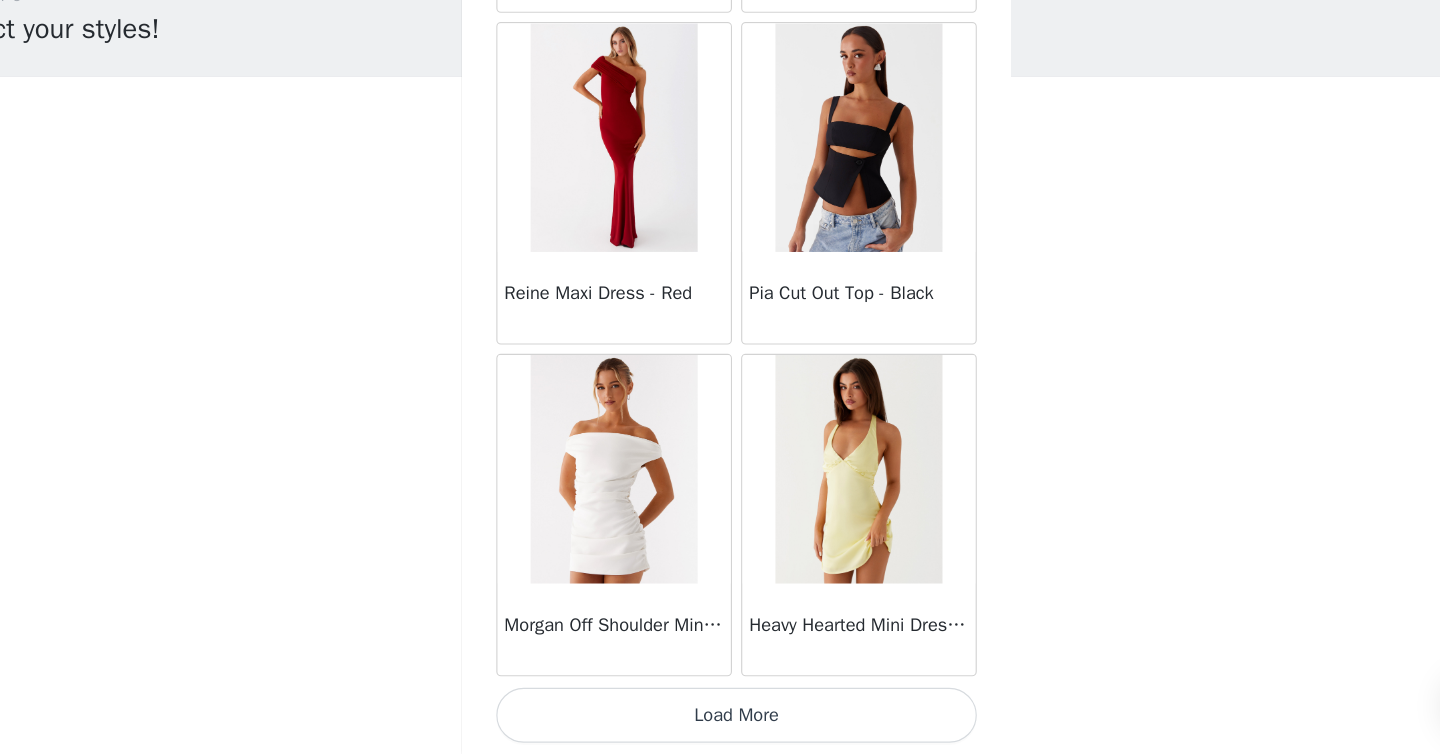 click on "Load More" at bounding box center [720, 720] 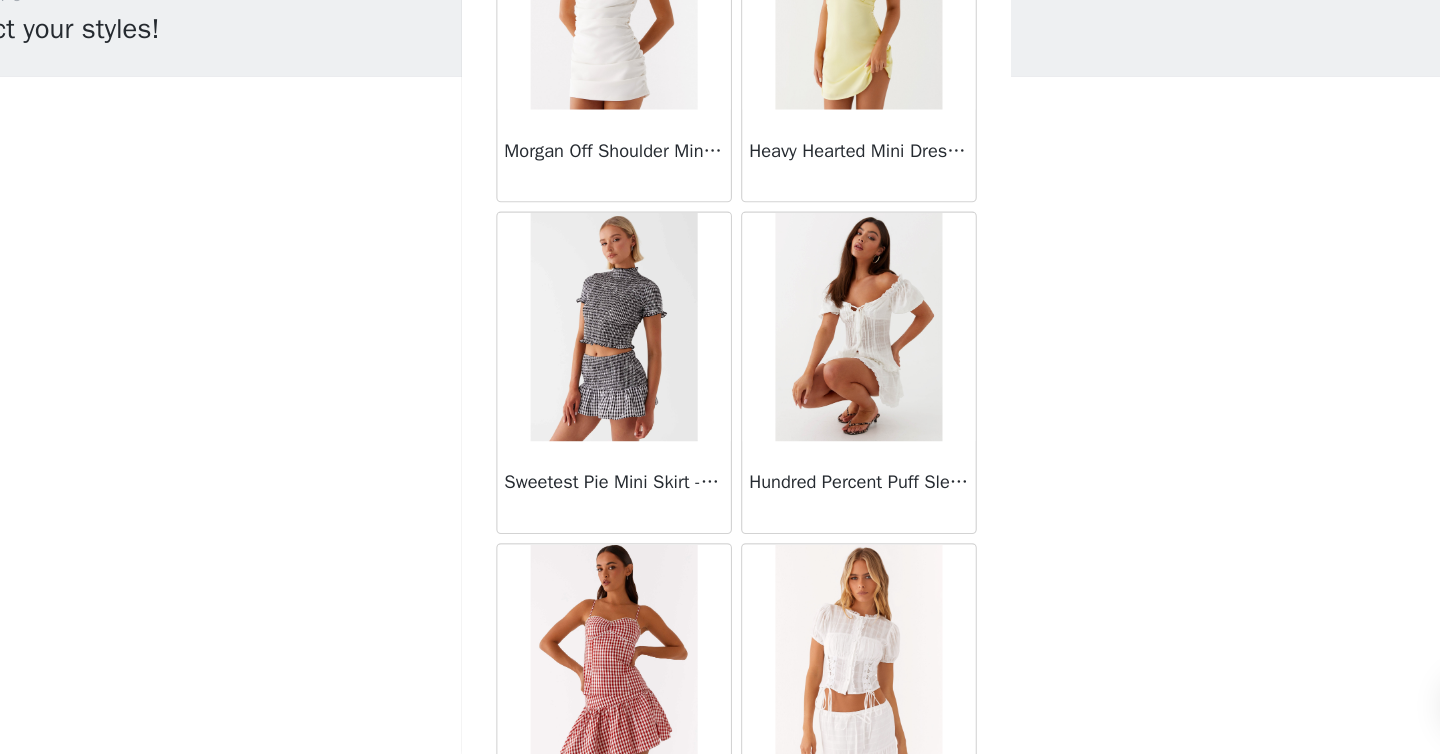 scroll, scrollTop: 11404, scrollLeft: 0, axis: vertical 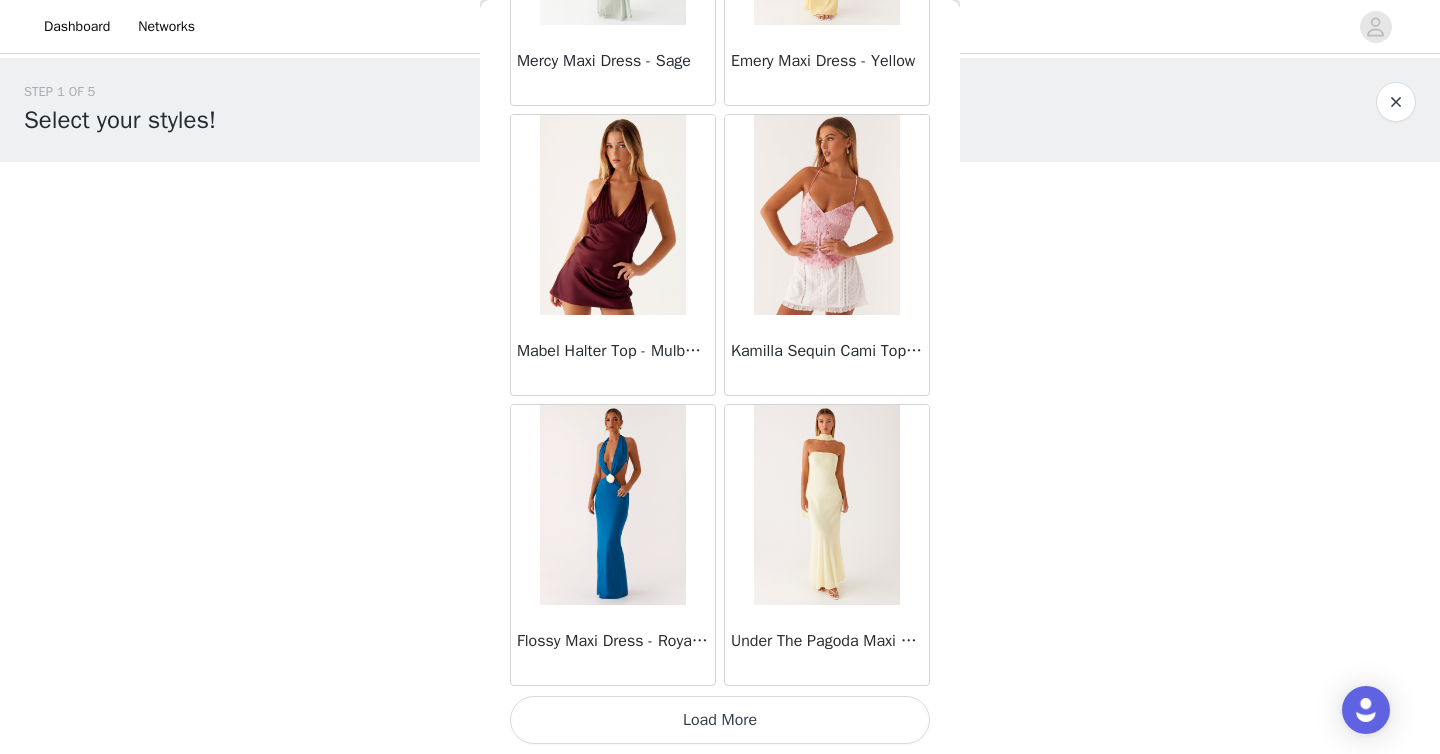 click on "Load More" at bounding box center (720, 720) 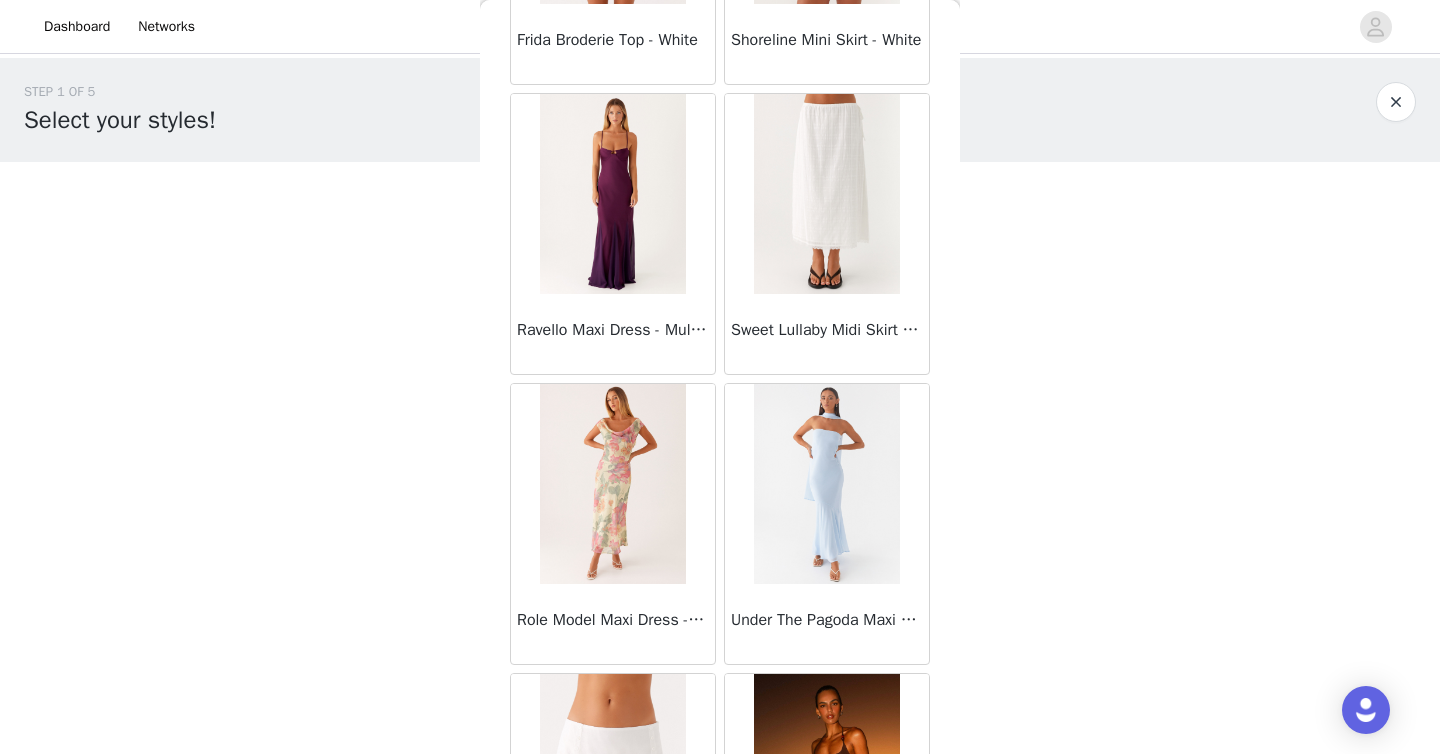 scroll, scrollTop: 16250, scrollLeft: 0, axis: vertical 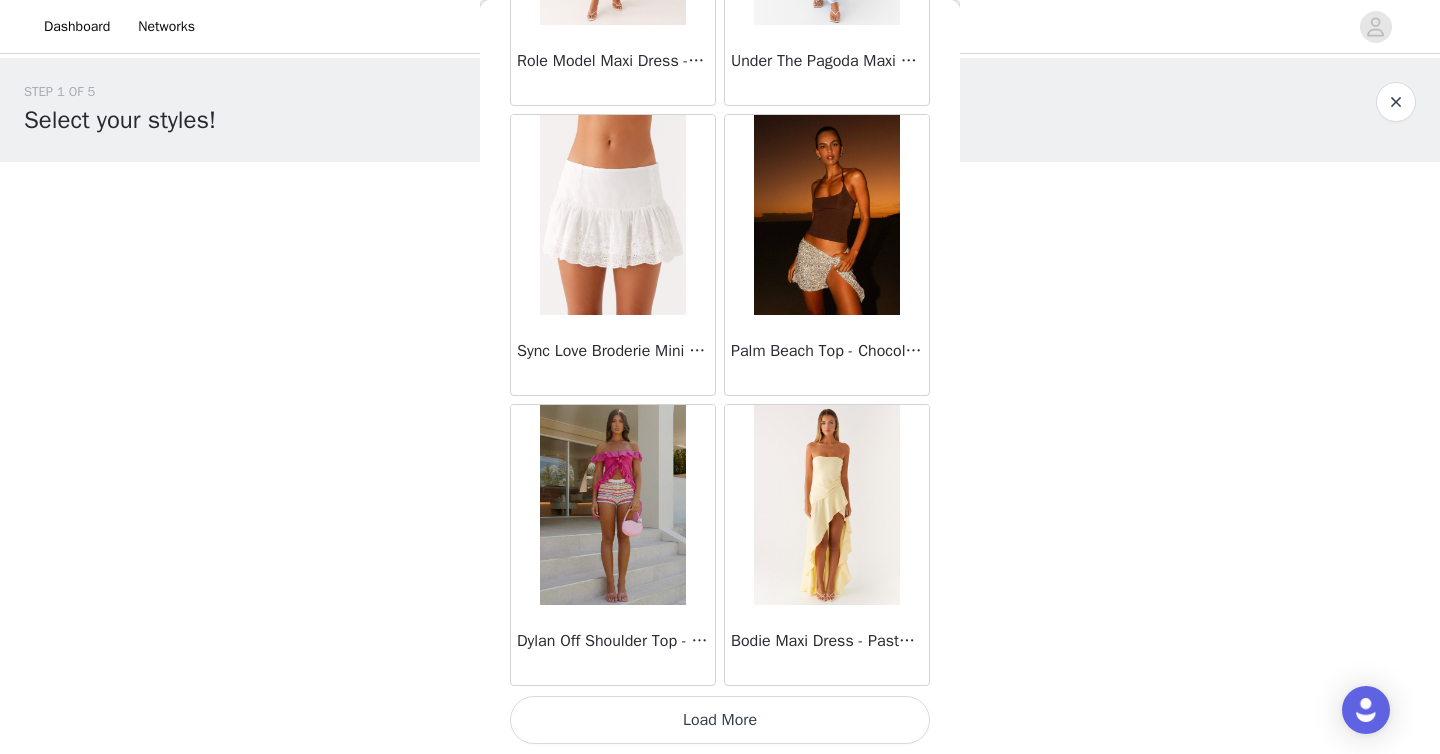 click on "Load More" at bounding box center (720, 720) 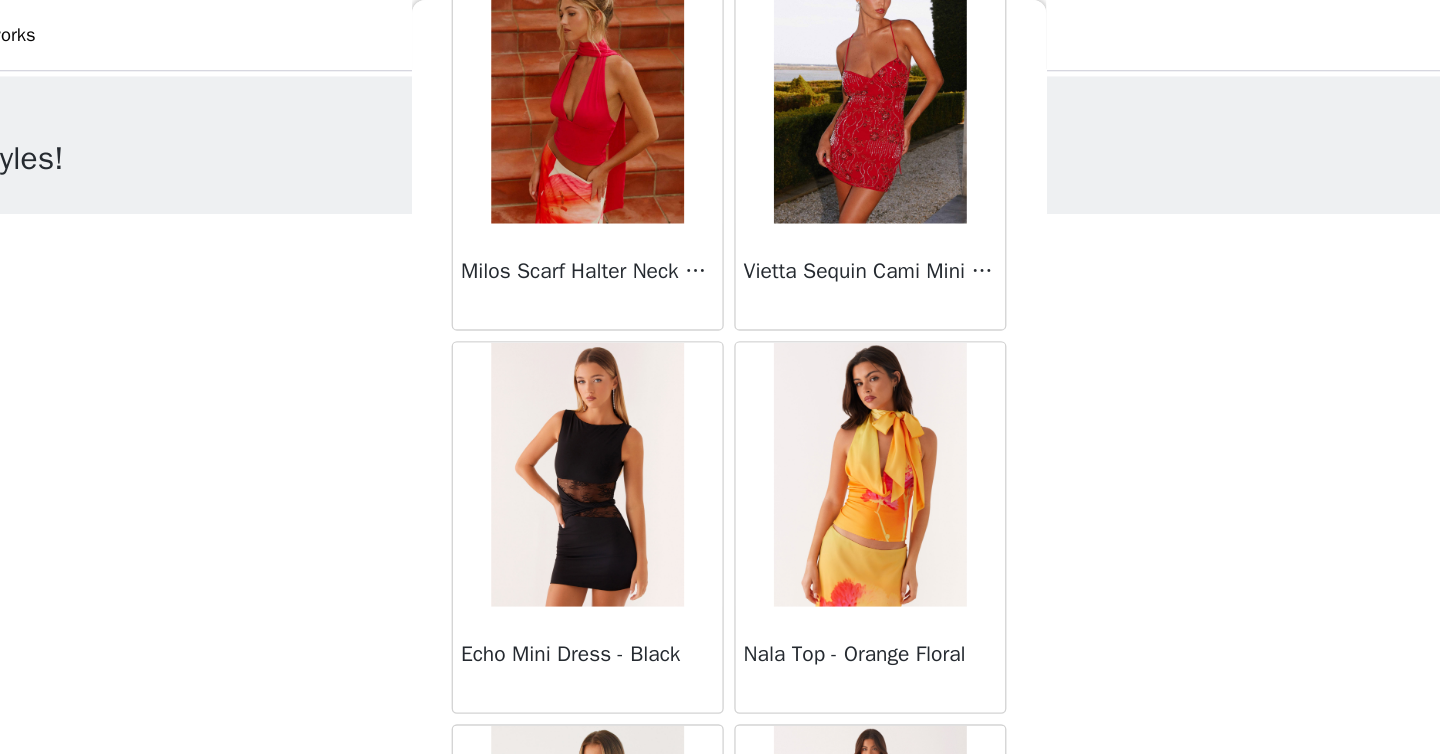 scroll, scrollTop: 19706, scrollLeft: 0, axis: vertical 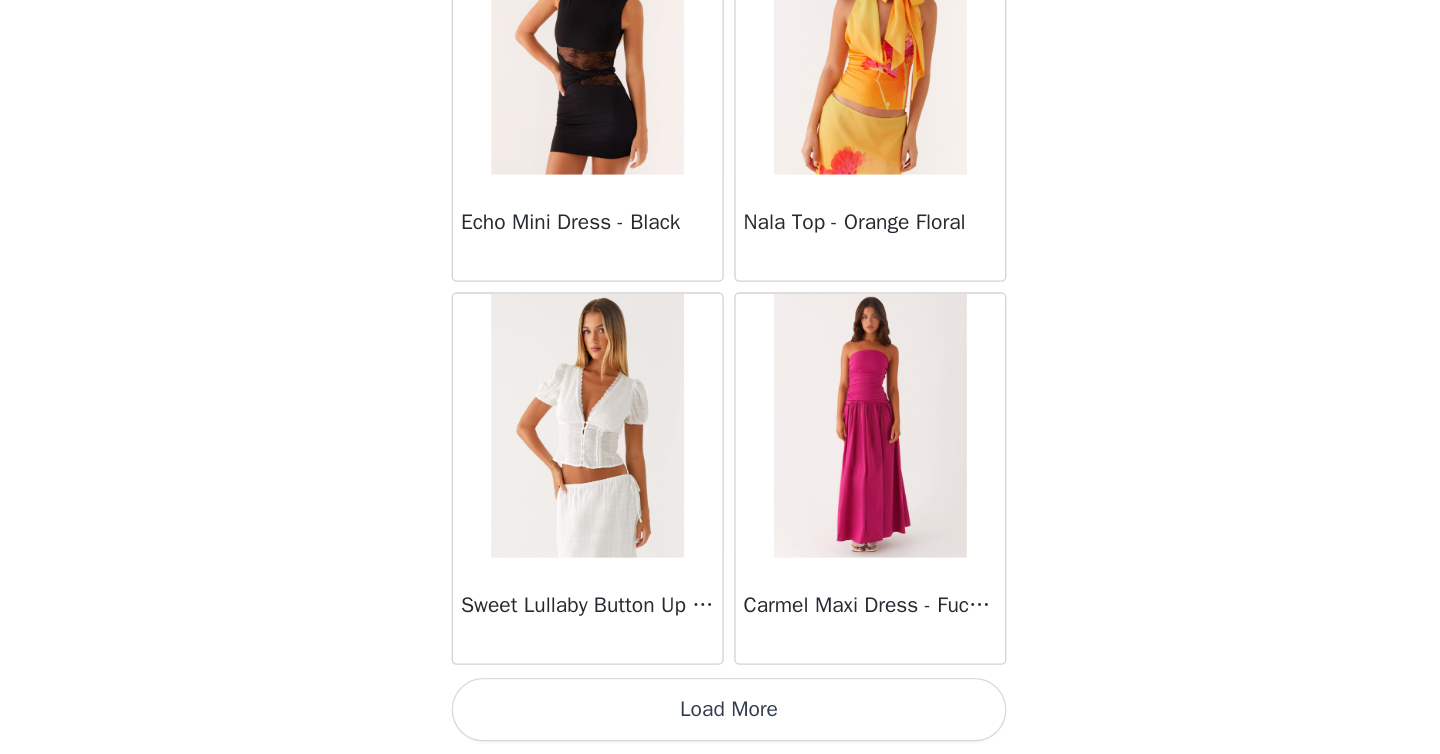 click on "Load More" at bounding box center [720, 720] 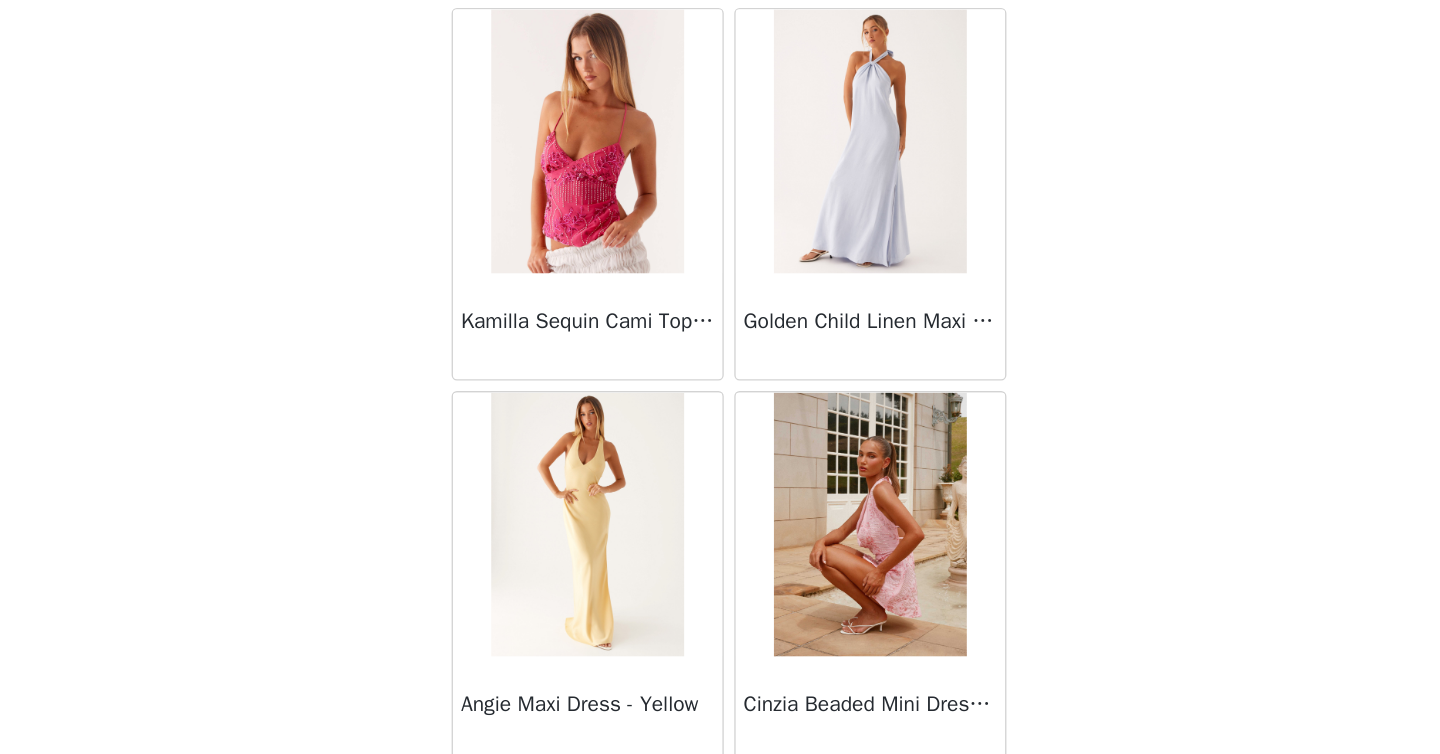 scroll, scrollTop: 22606, scrollLeft: 0, axis: vertical 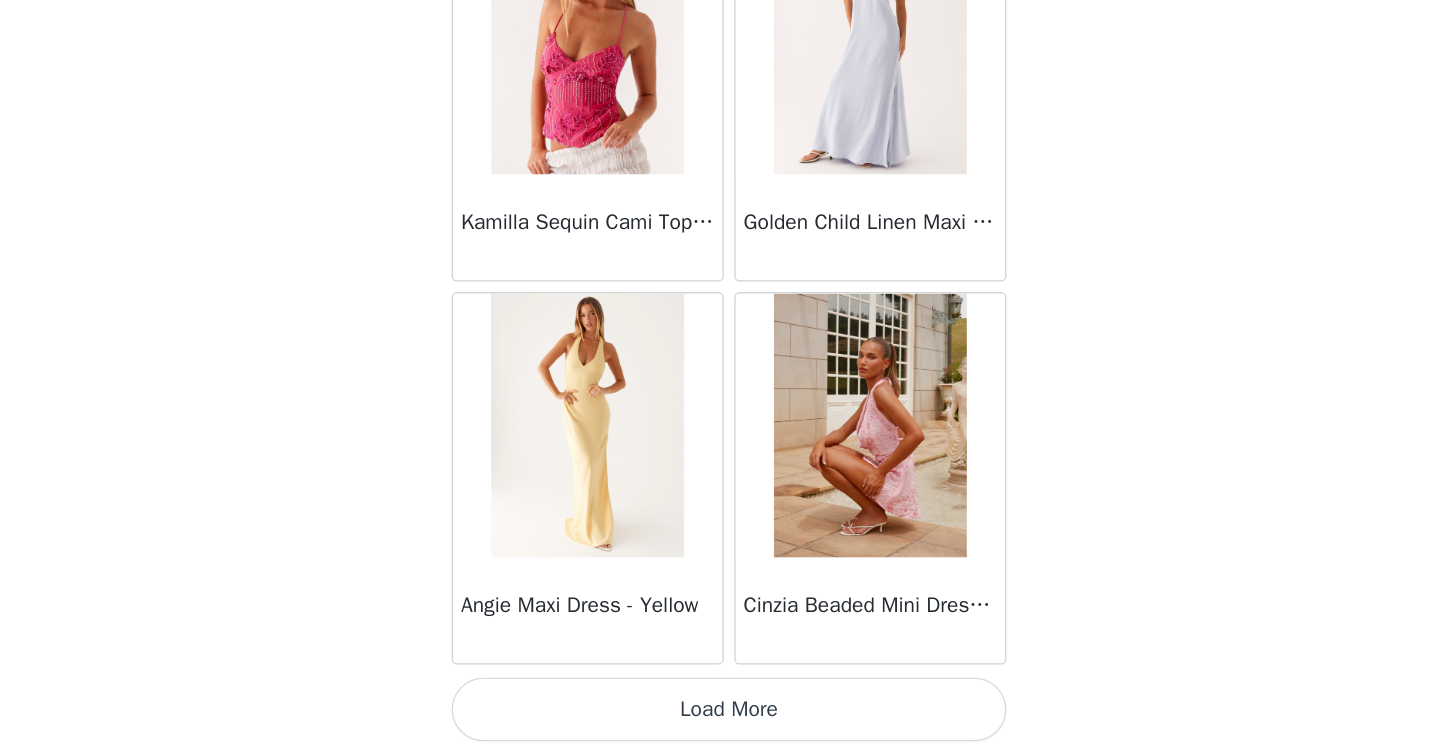 click on "Load More" at bounding box center [720, 720] 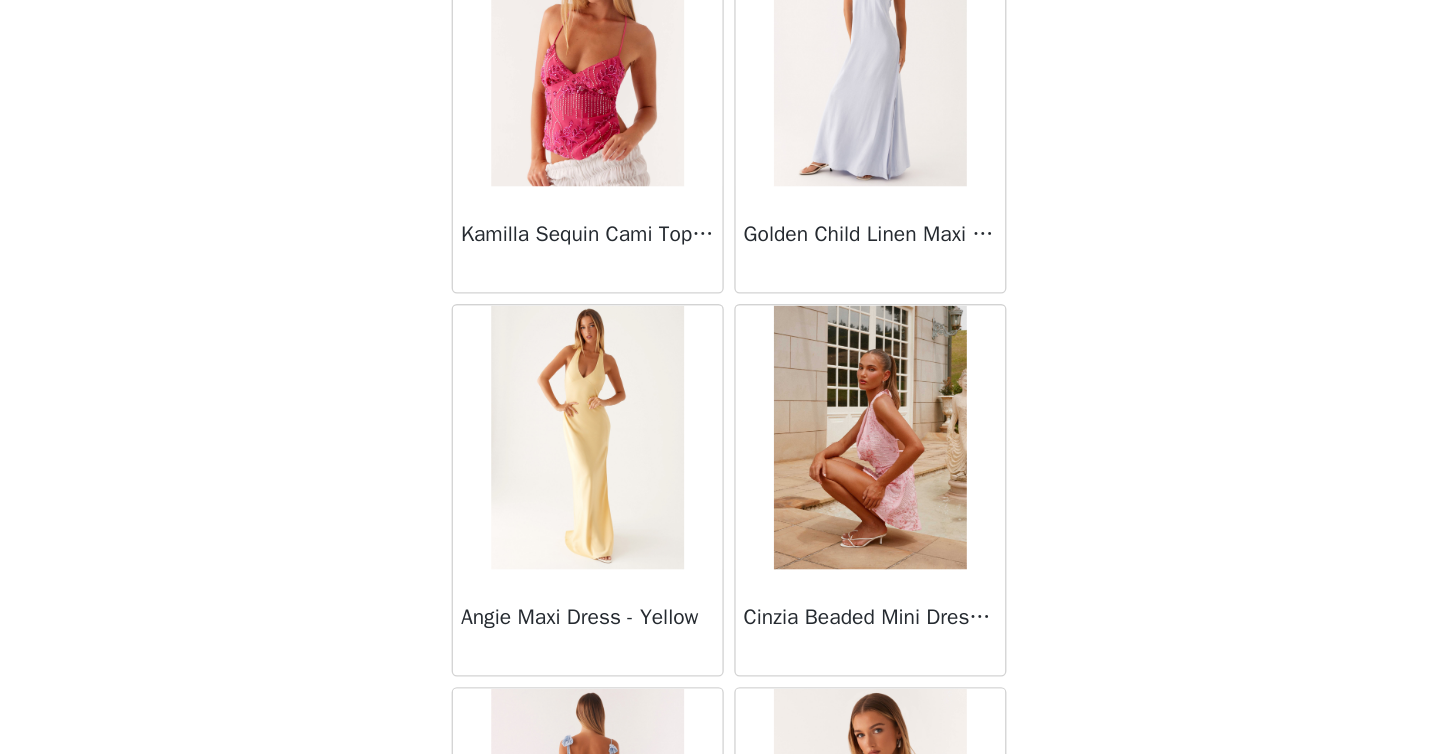 scroll, scrollTop: 22606, scrollLeft: 0, axis: vertical 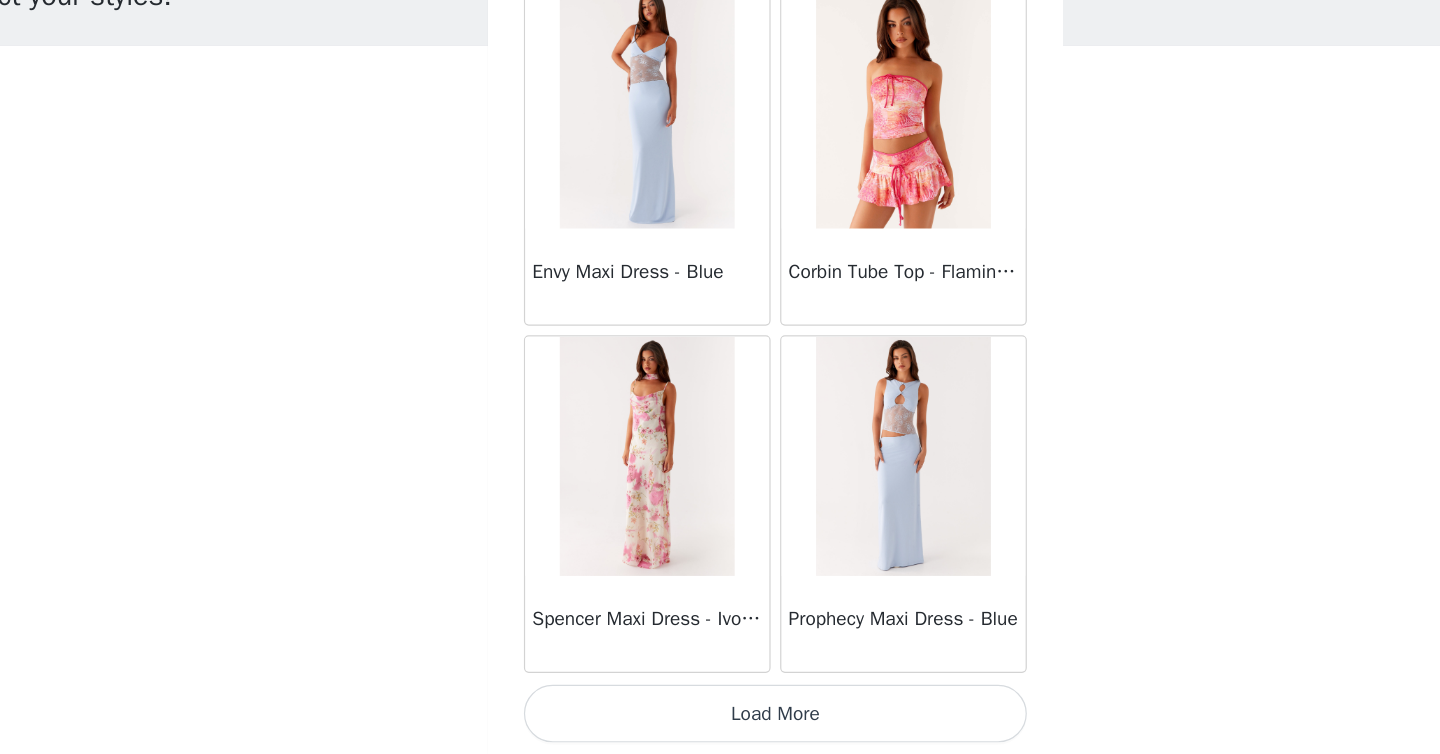 click on "Load More" at bounding box center (720, 720) 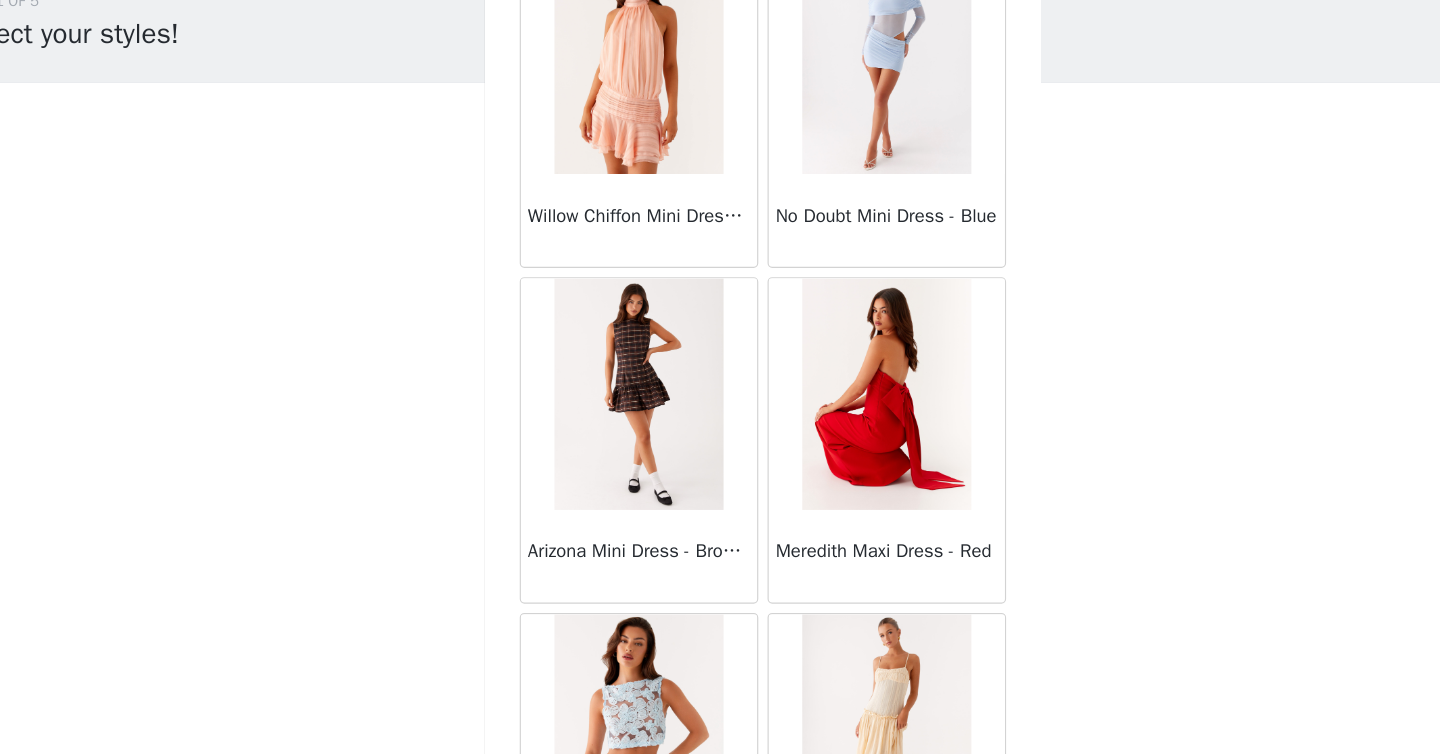 scroll, scrollTop: 28406, scrollLeft: 0, axis: vertical 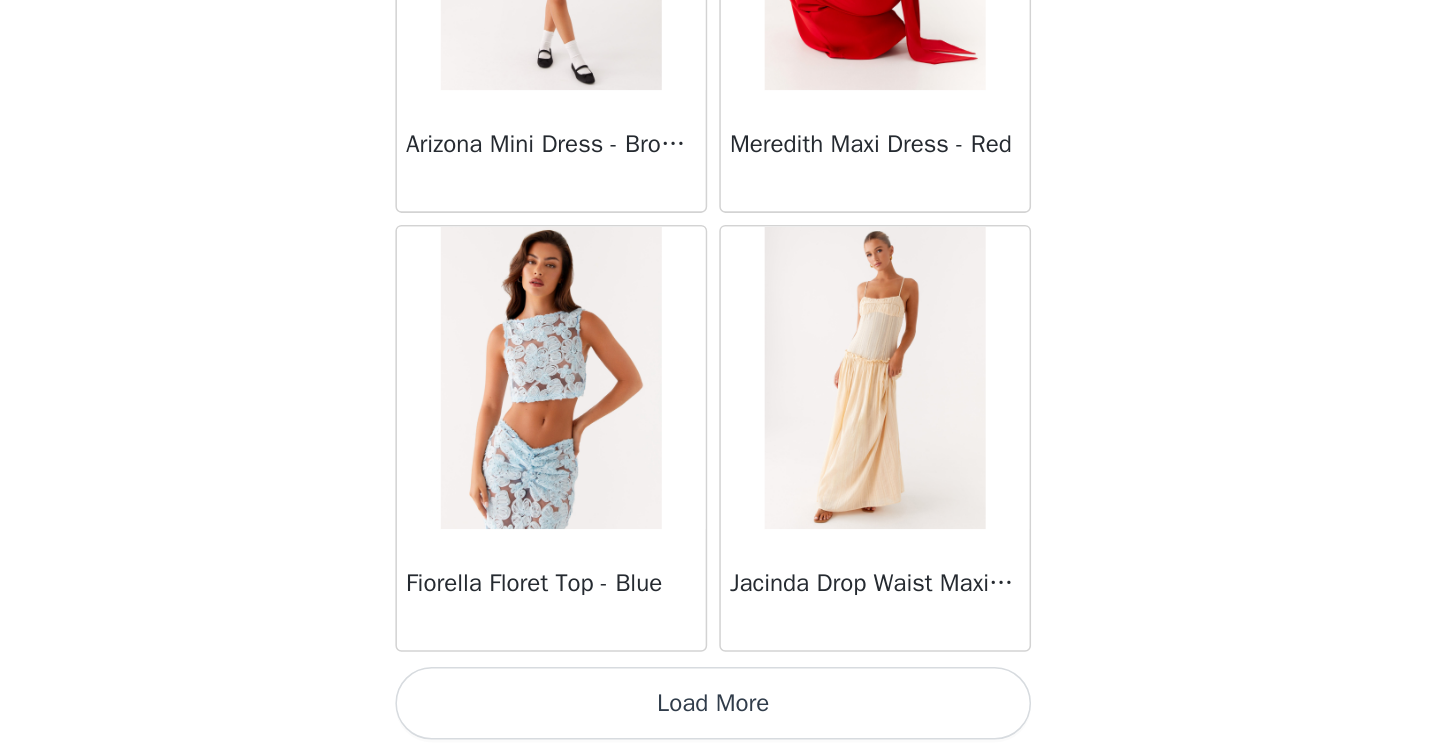 click on "Load More" at bounding box center [720, 720] 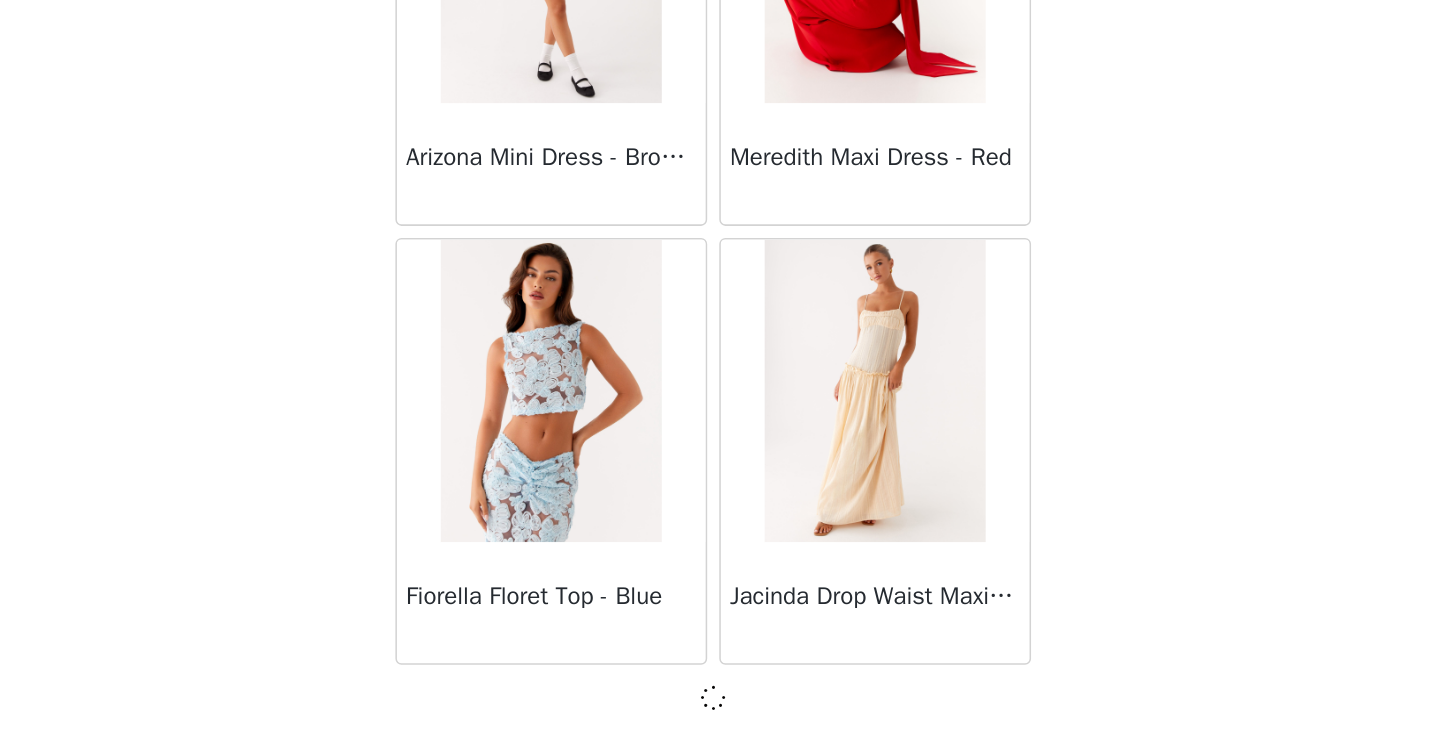 scroll, scrollTop: 28397, scrollLeft: 0, axis: vertical 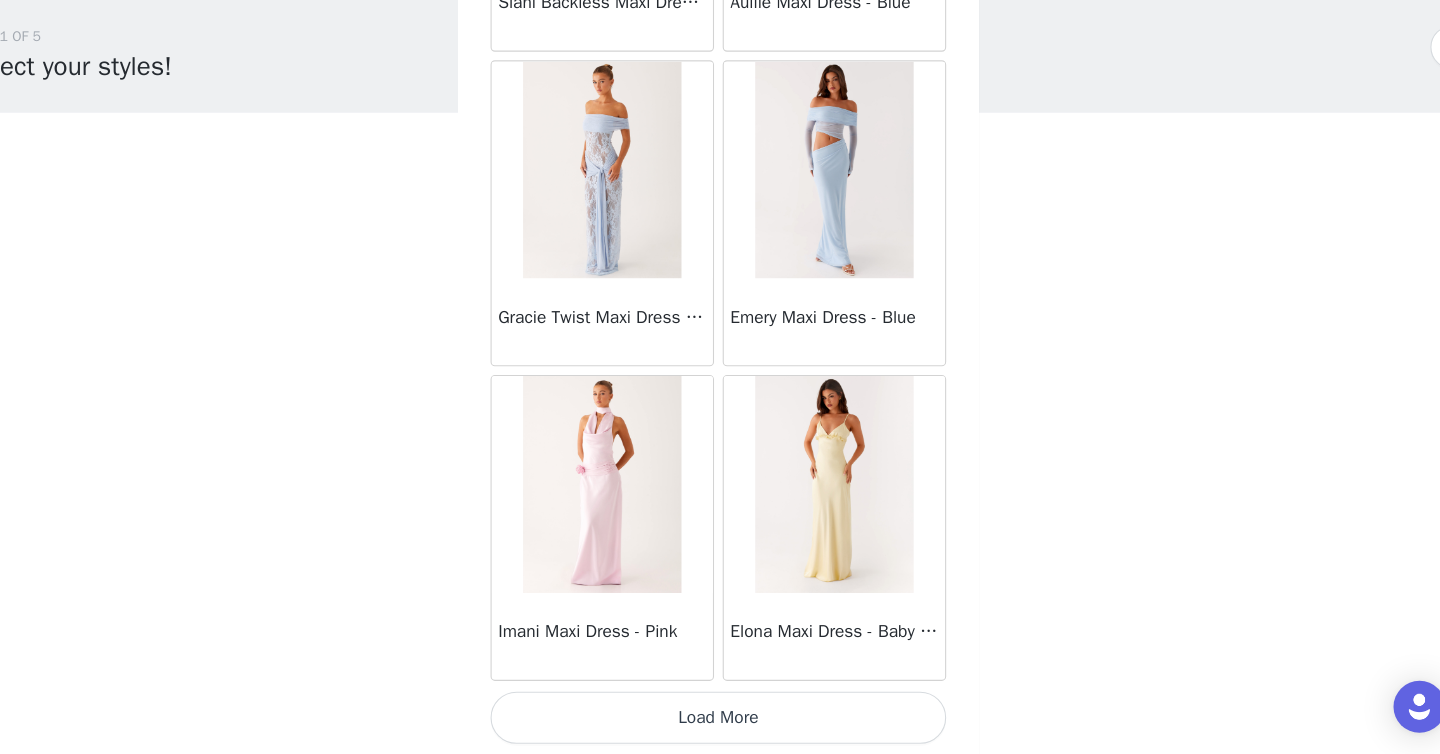 click on "Load More" at bounding box center [720, 720] 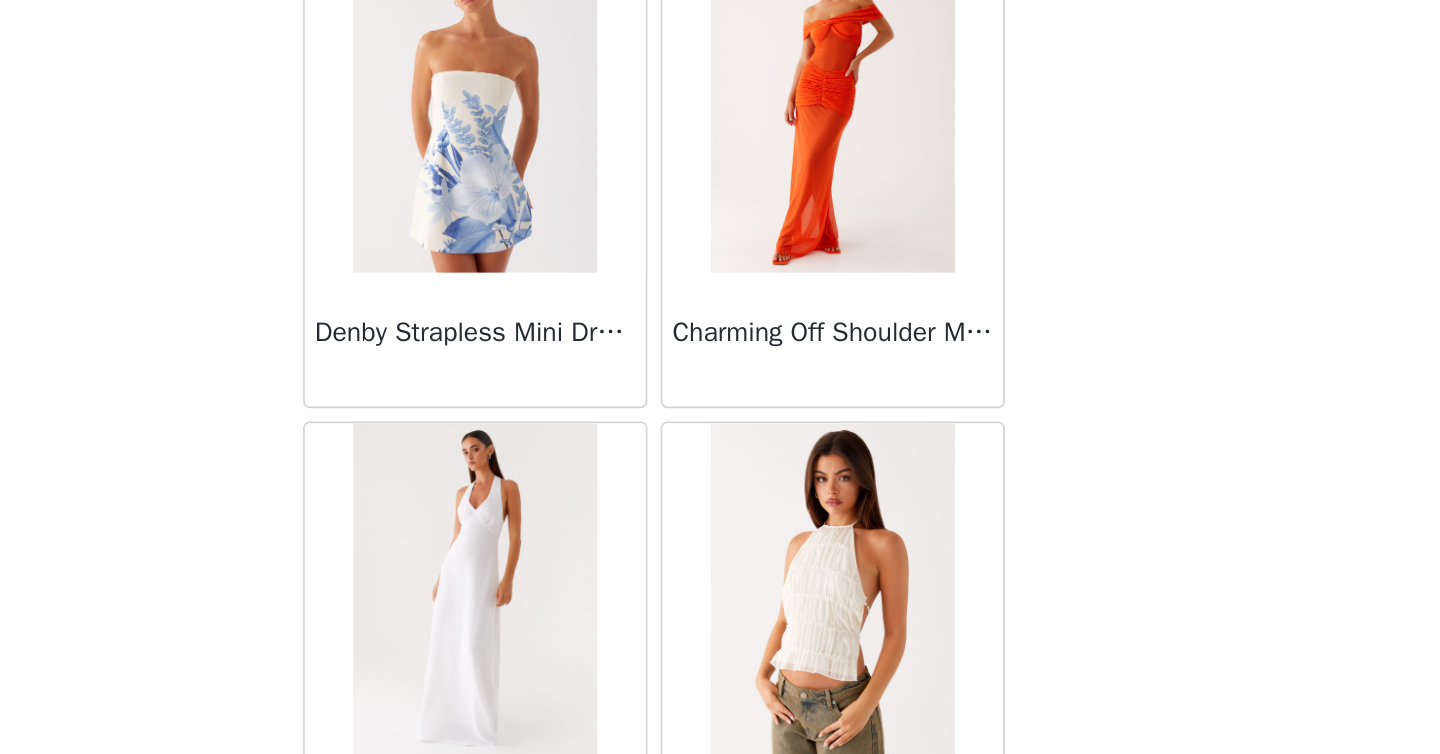 scroll, scrollTop: 34206, scrollLeft: 0, axis: vertical 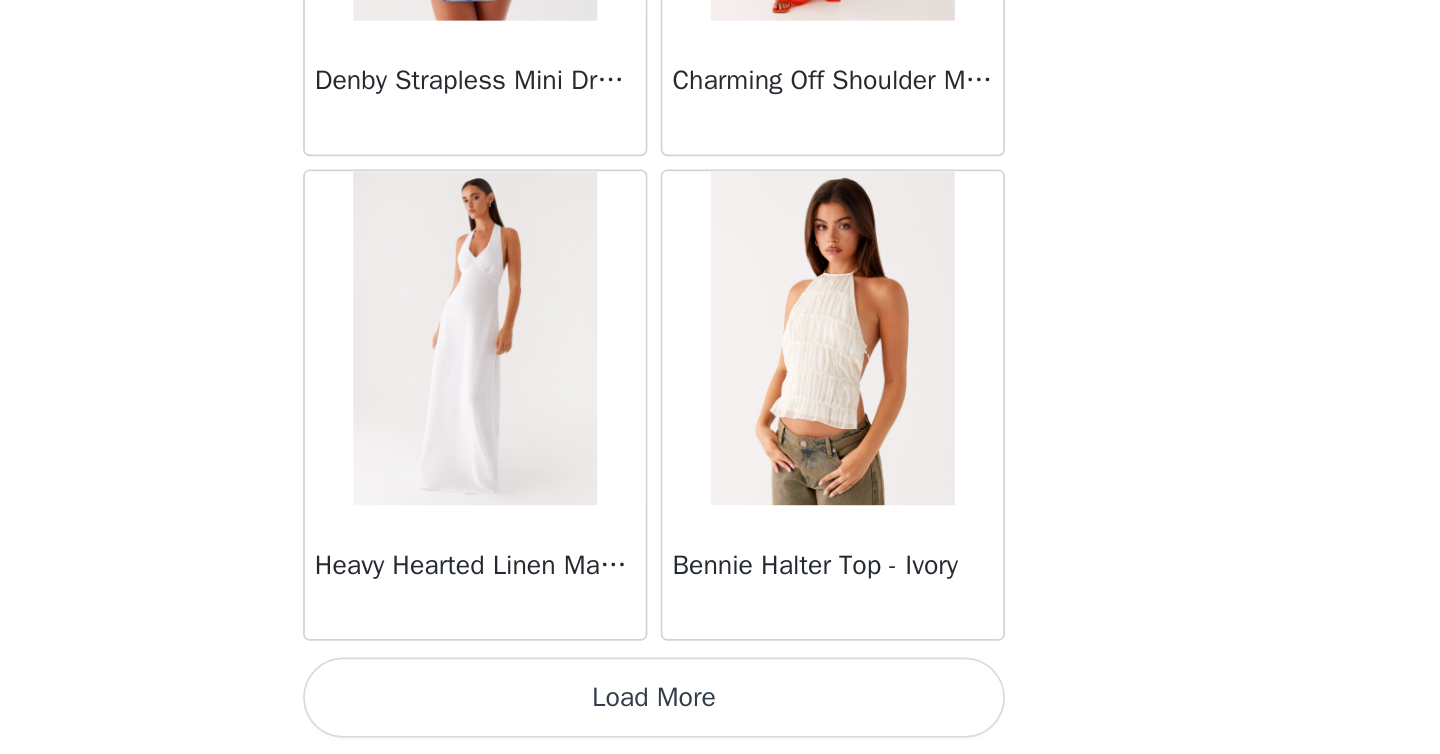 click on "Load More" at bounding box center (720, 720) 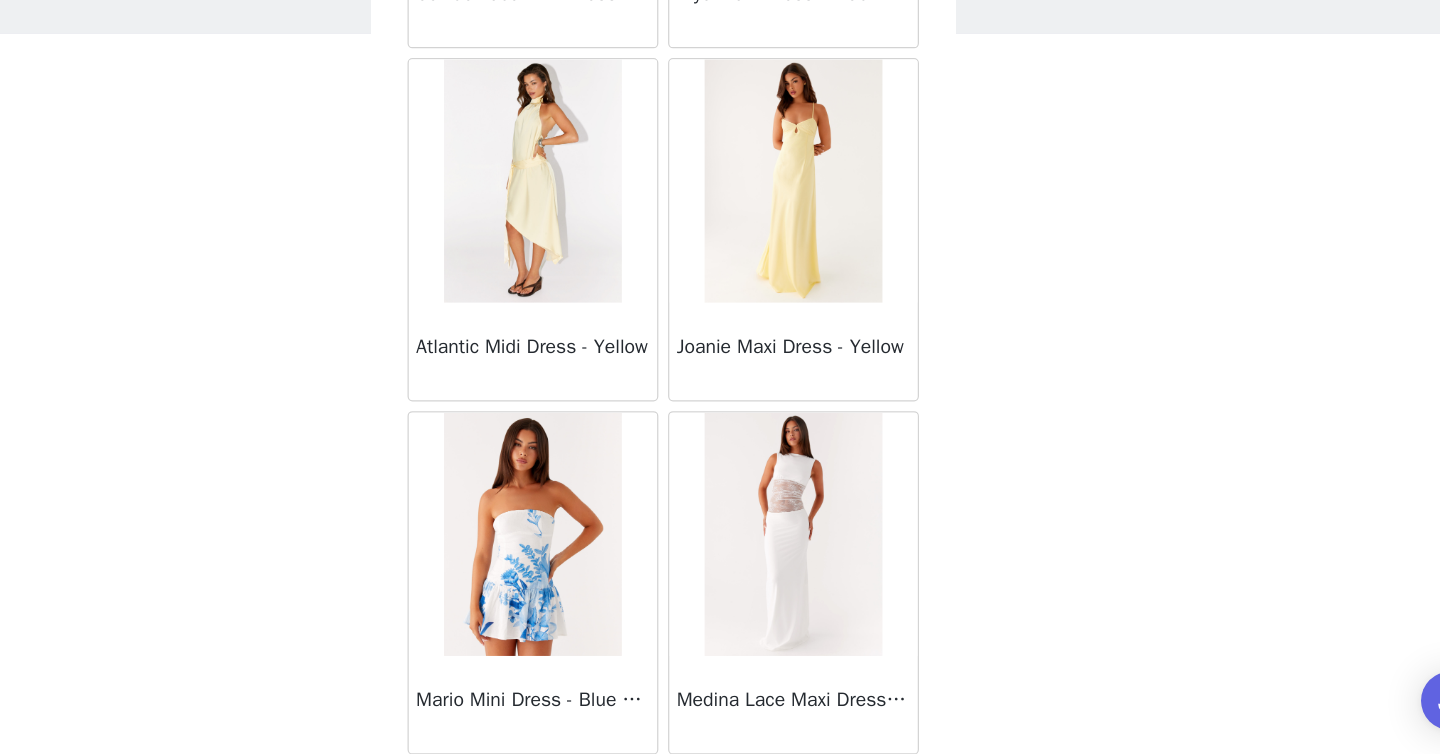 scroll, scrollTop: 37106, scrollLeft: 0, axis: vertical 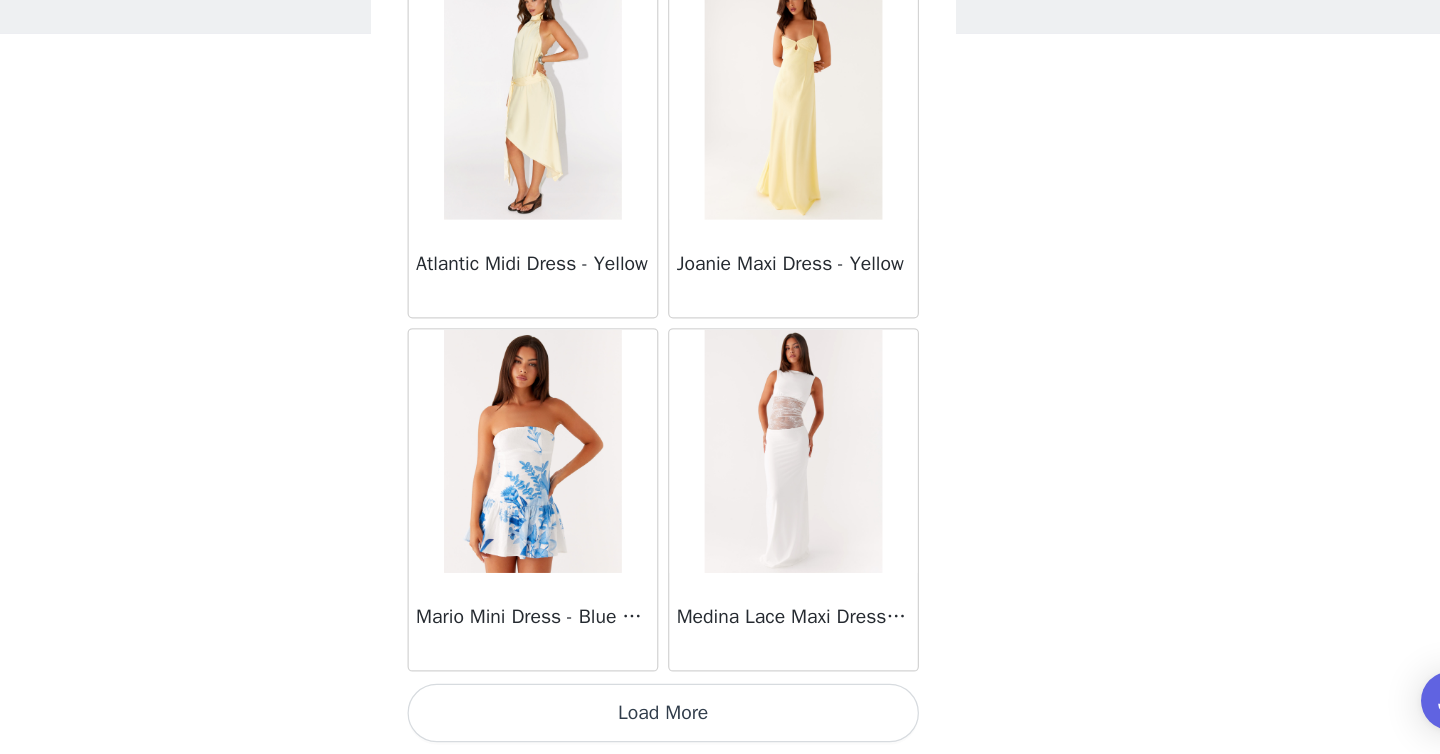 click on "Load More" at bounding box center [720, 720] 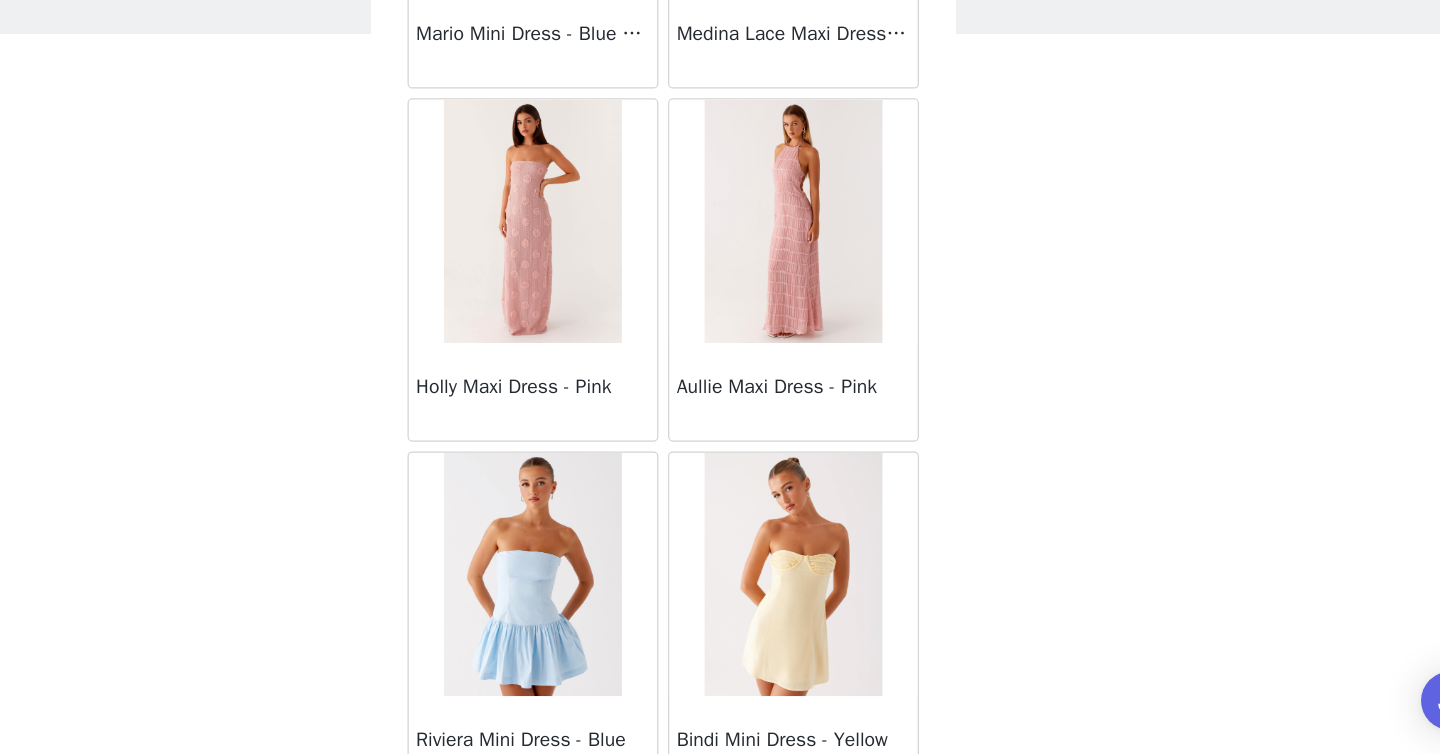 scroll, scrollTop: 37585, scrollLeft: 0, axis: vertical 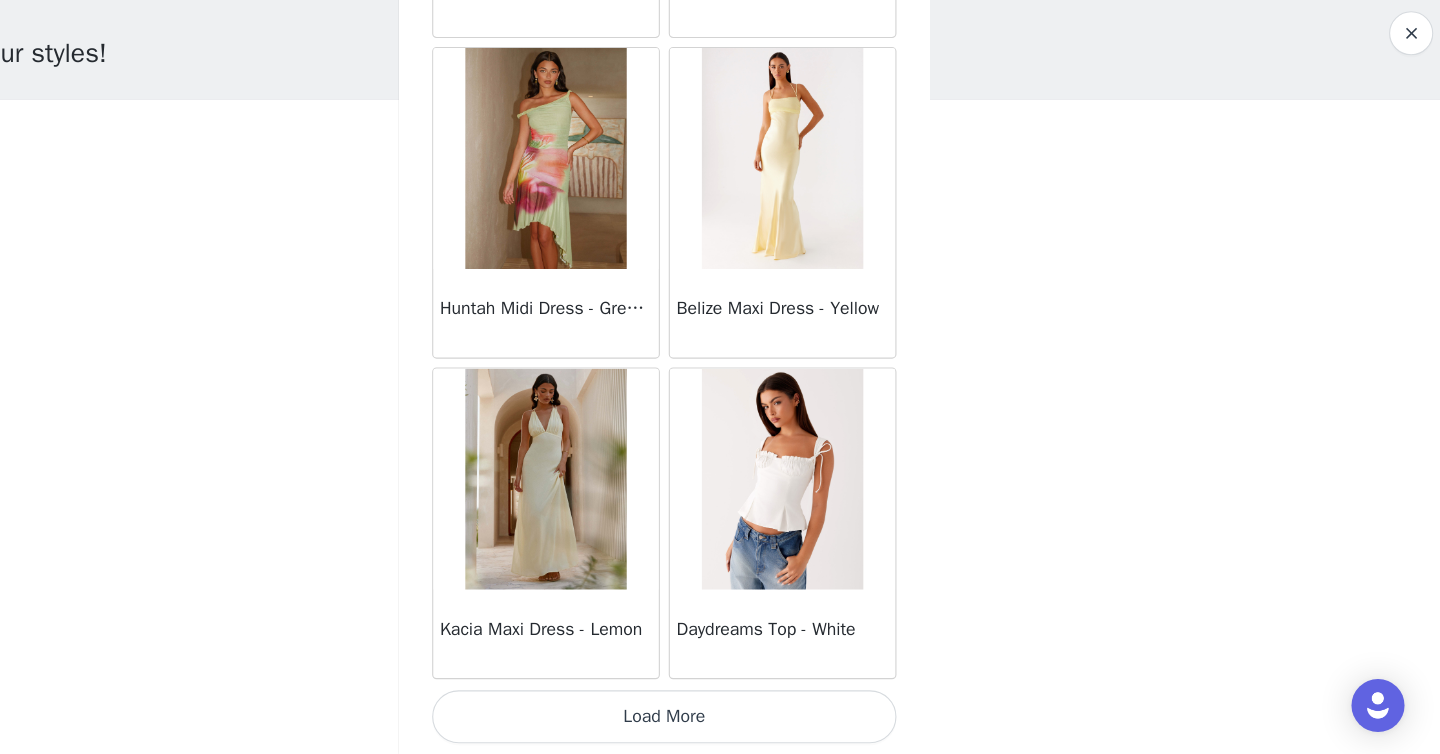click on "Load More" at bounding box center [720, 720] 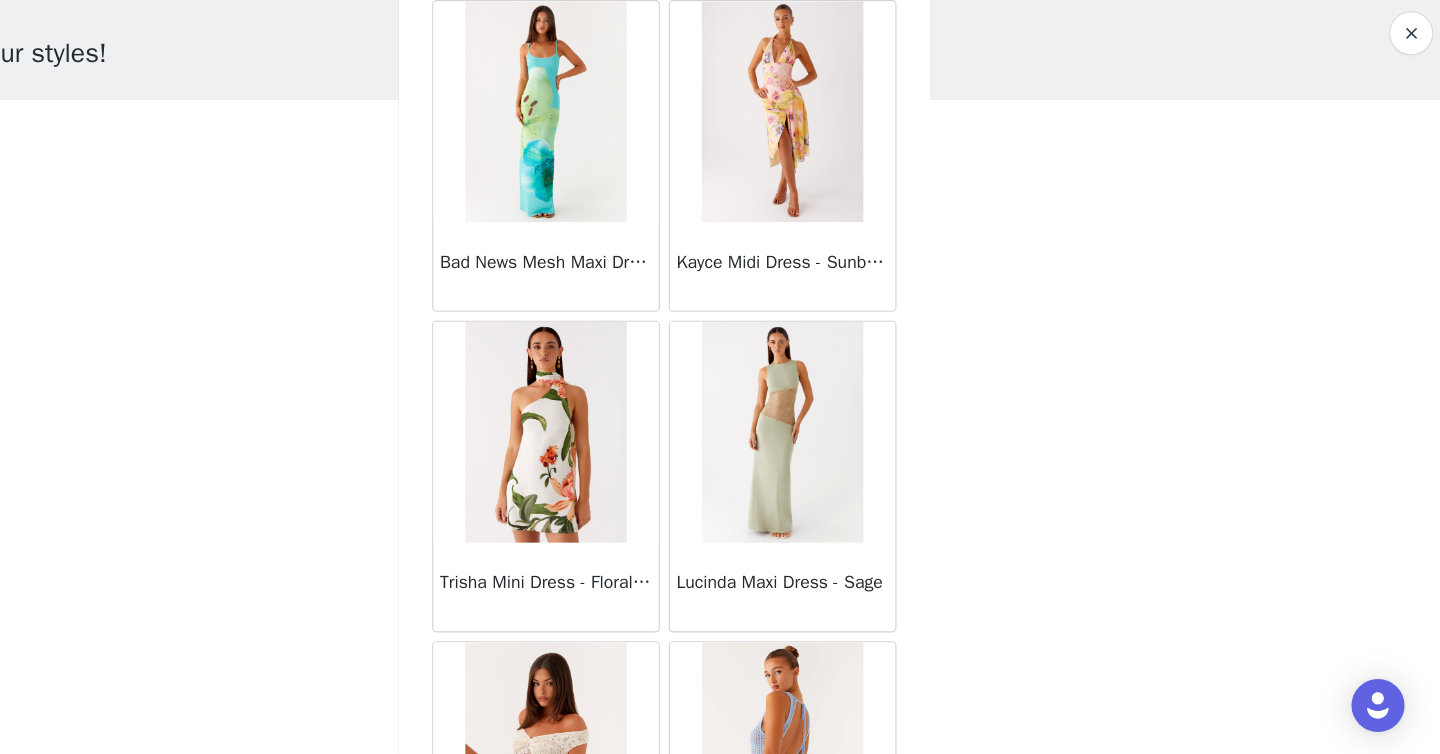 scroll, scrollTop: 40633, scrollLeft: 0, axis: vertical 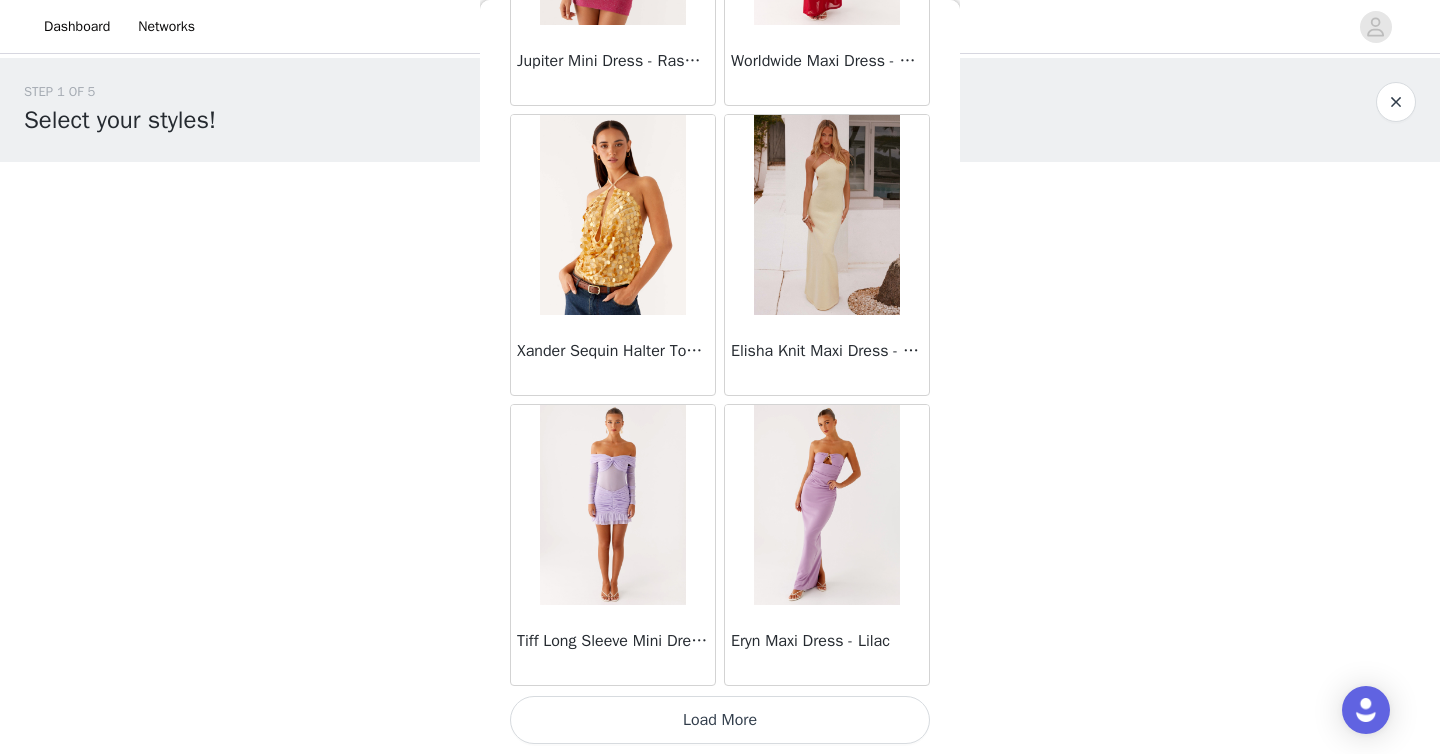 click on "Load More" at bounding box center [720, 720] 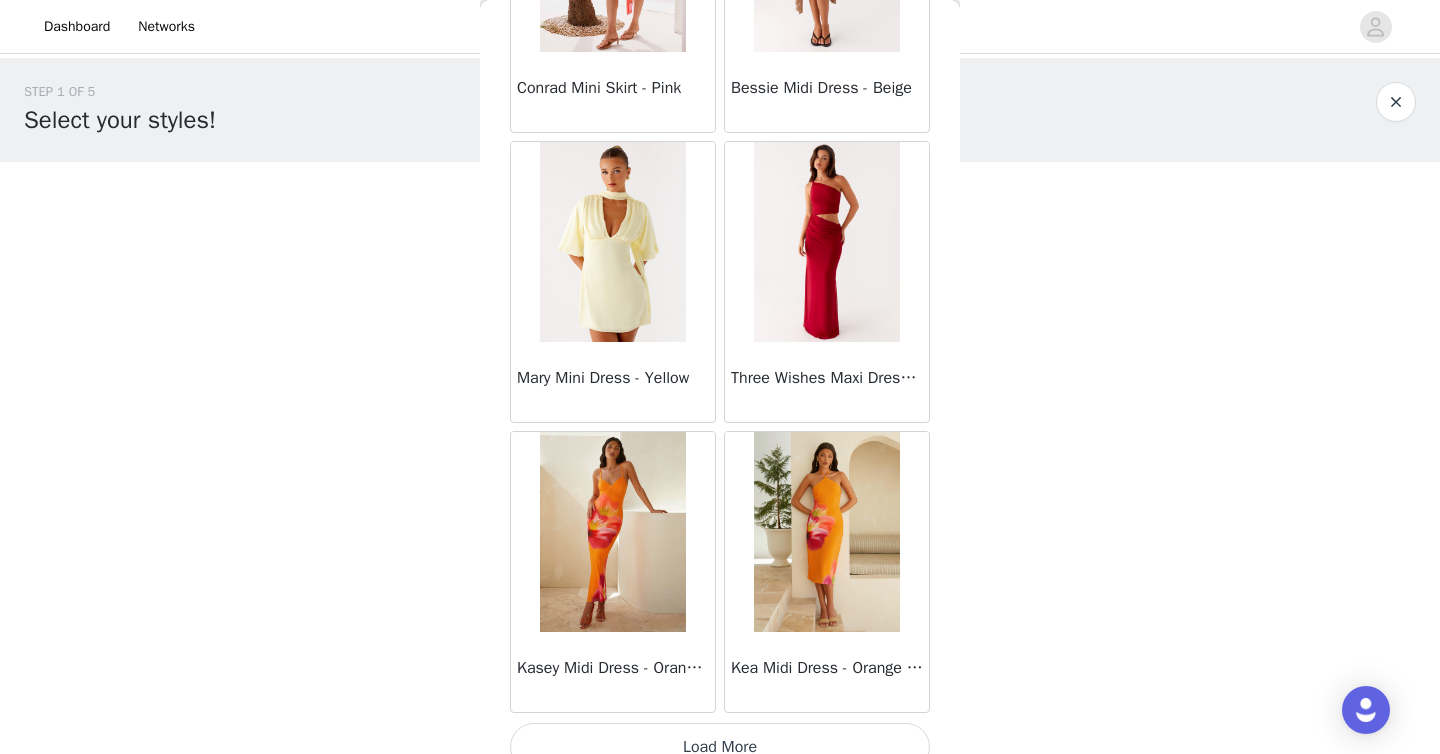 scroll, scrollTop: 45806, scrollLeft: 0, axis: vertical 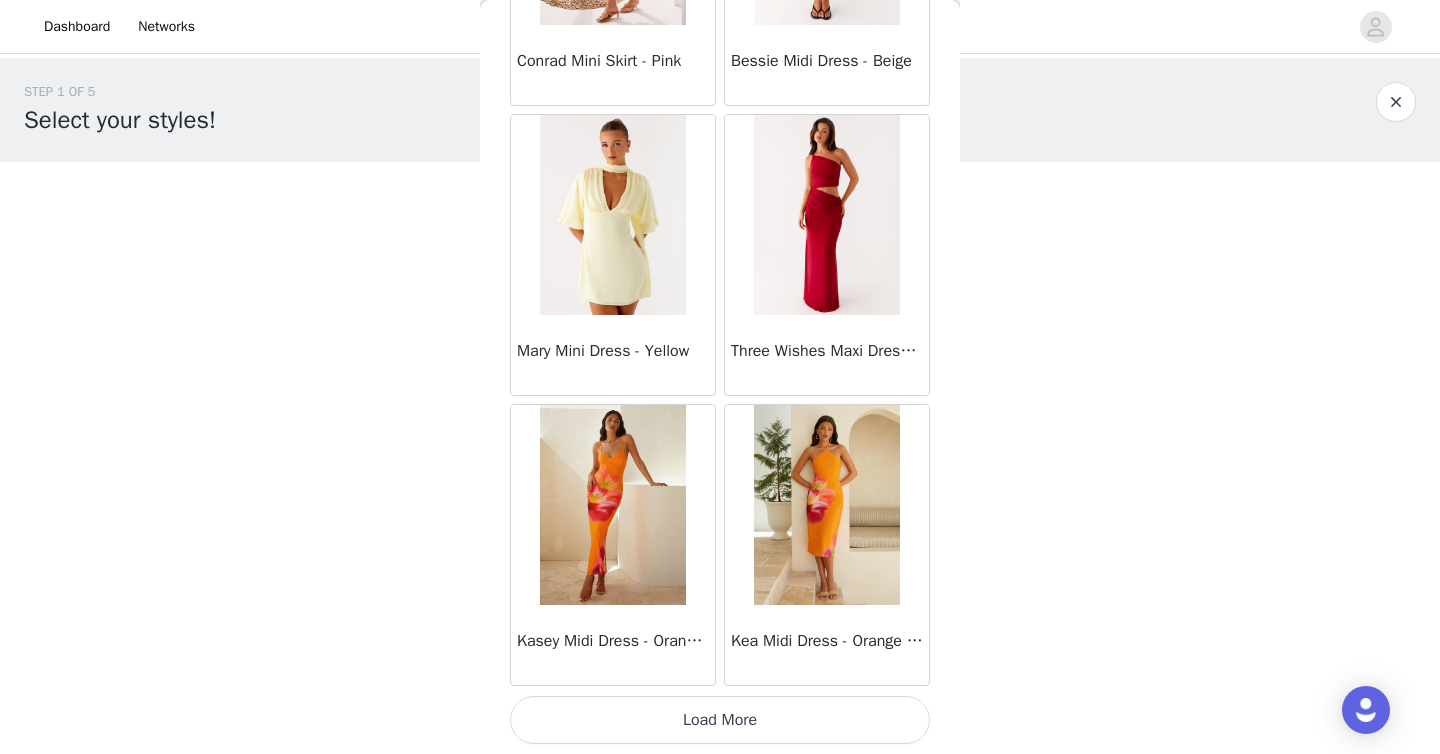 click on "Load More" at bounding box center [720, 720] 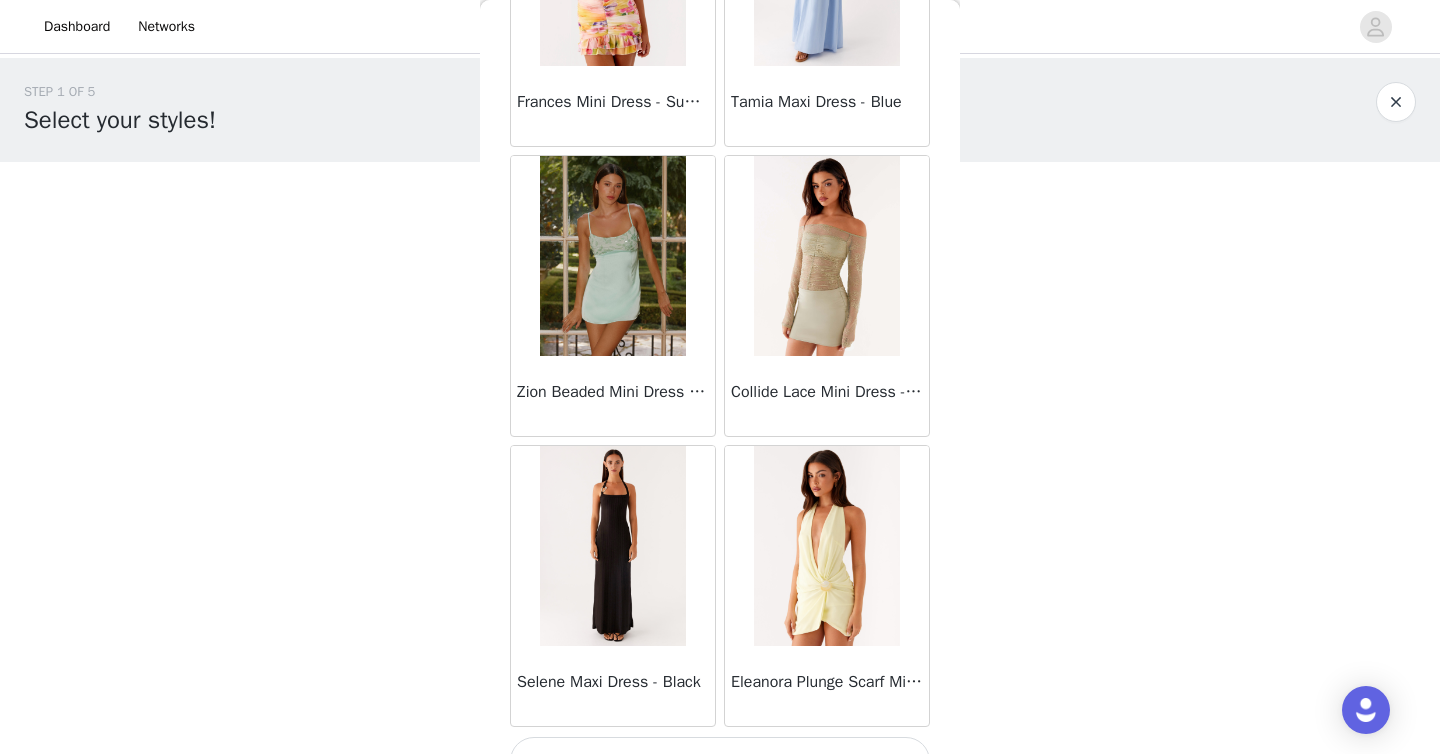 scroll, scrollTop: 48706, scrollLeft: 0, axis: vertical 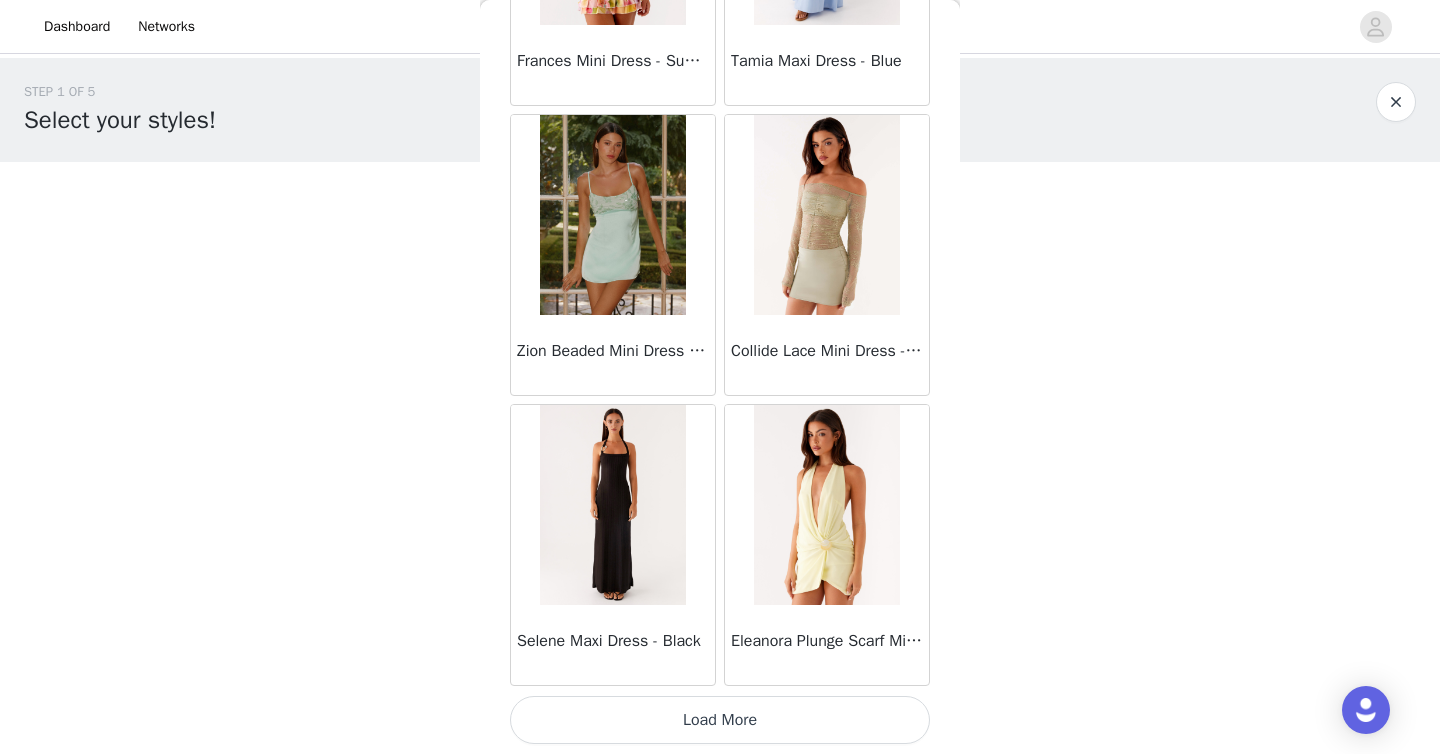 click on "Load More" at bounding box center (720, 720) 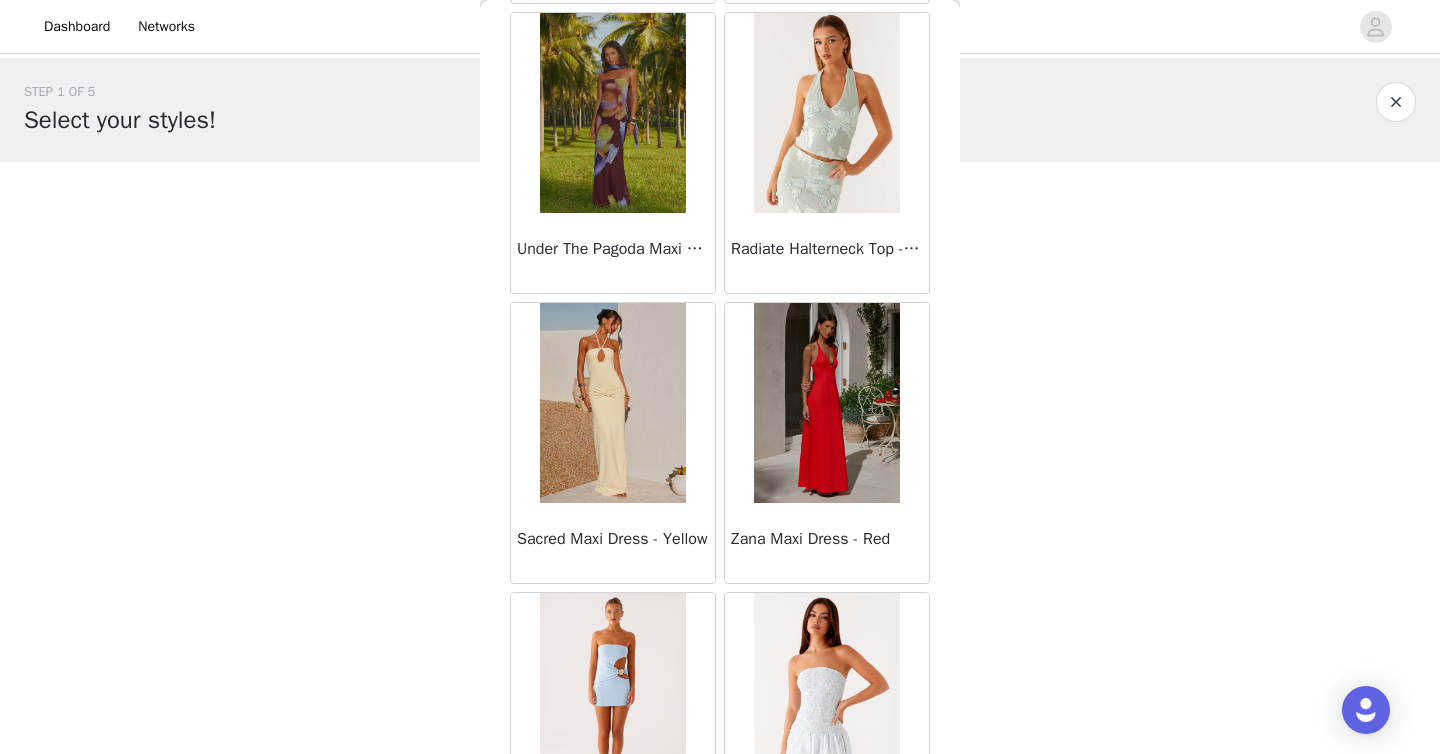 scroll, scrollTop: 51606, scrollLeft: 0, axis: vertical 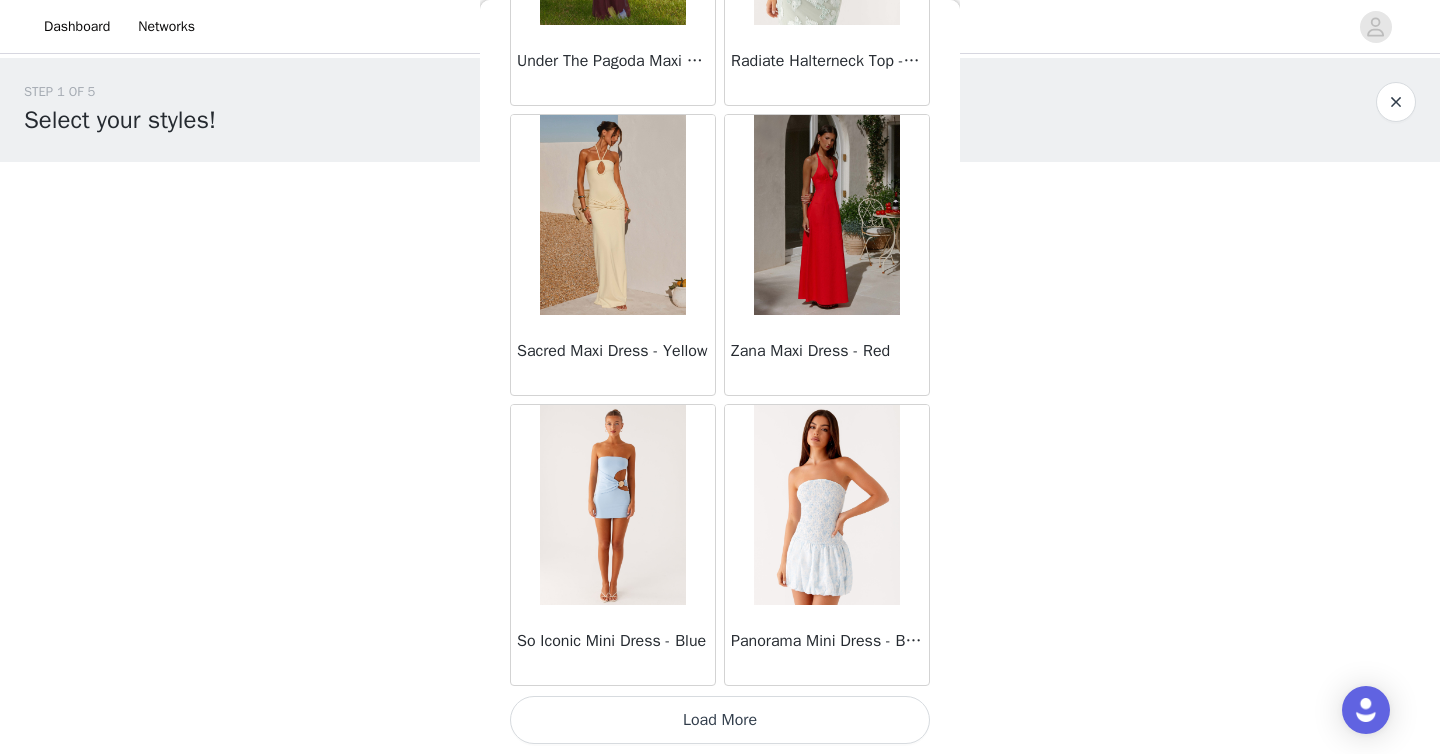 click on "Load More" at bounding box center (720, 720) 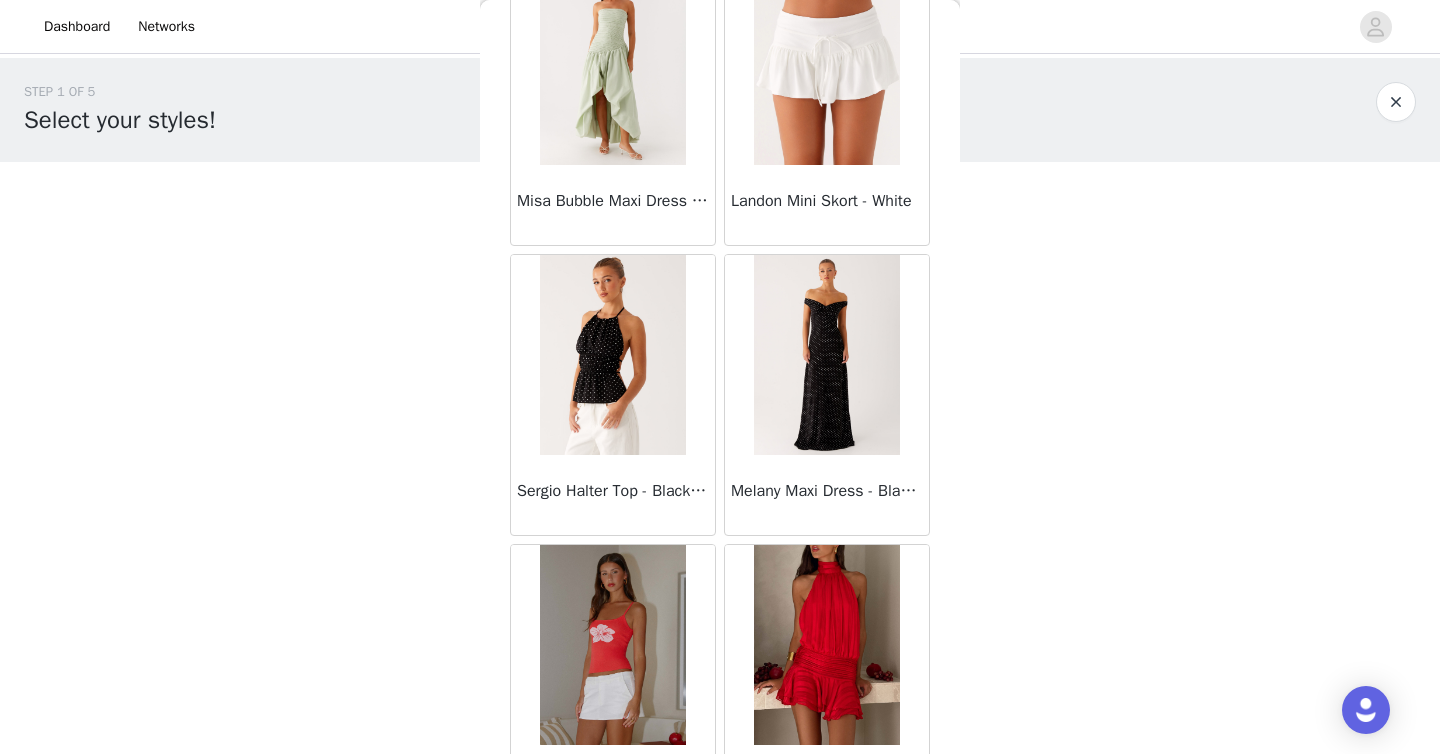 scroll, scrollTop: 54506, scrollLeft: 0, axis: vertical 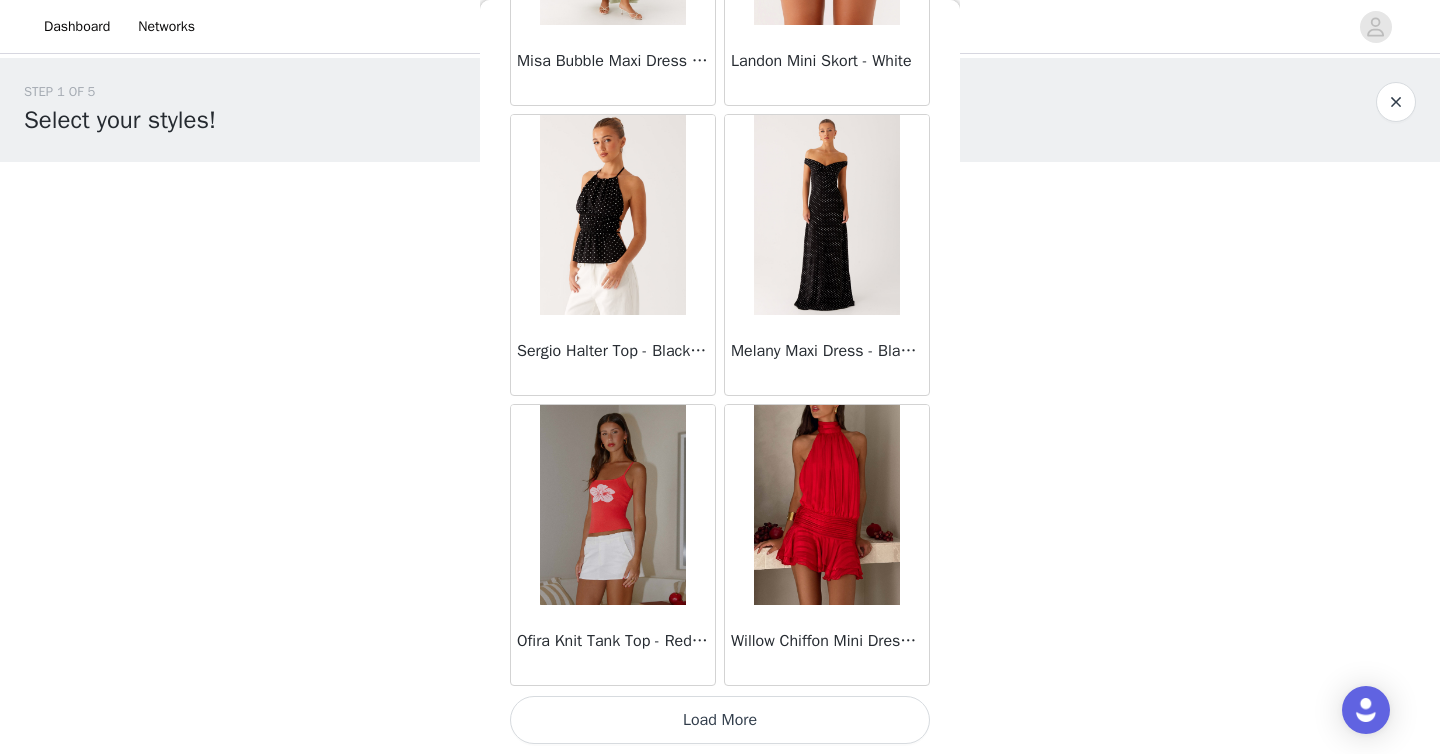 click on "Load More" at bounding box center [720, 720] 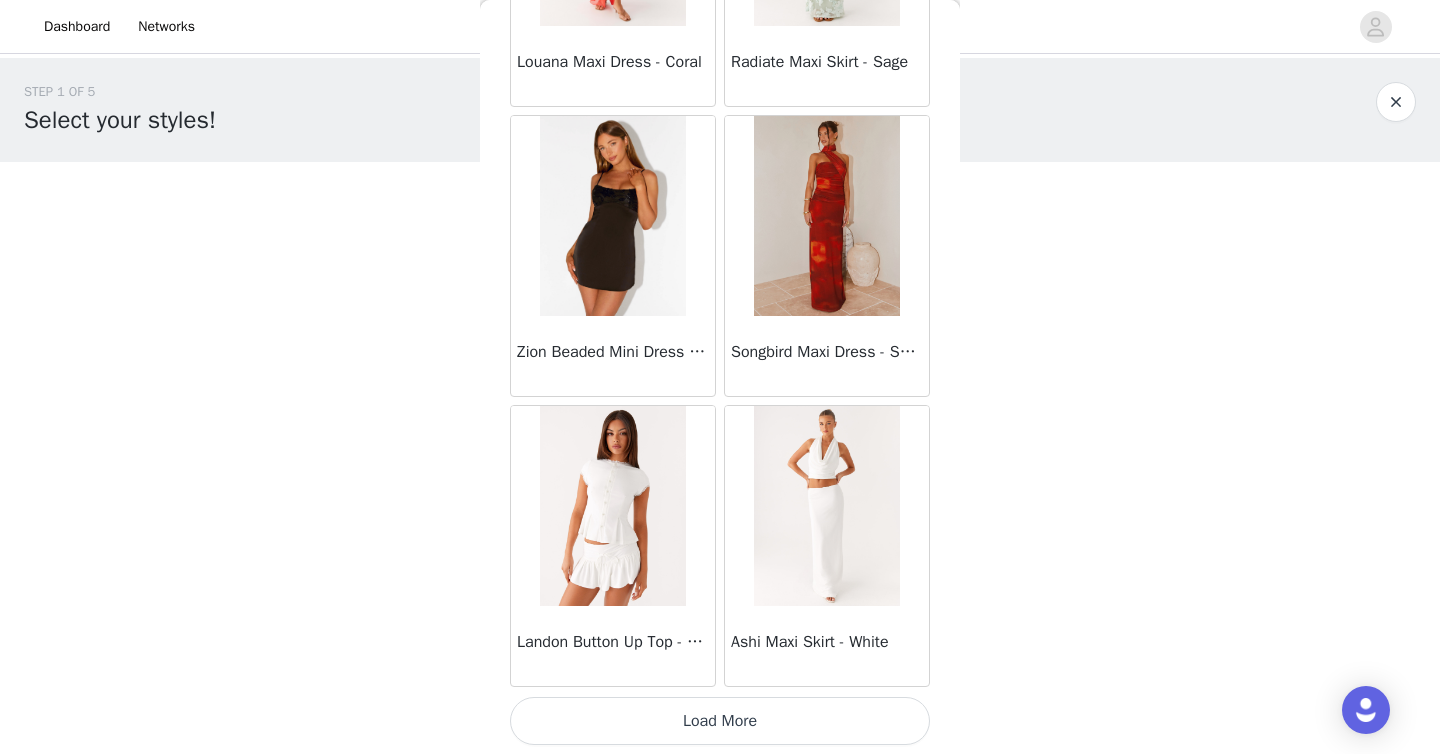 scroll, scrollTop: 57406, scrollLeft: 0, axis: vertical 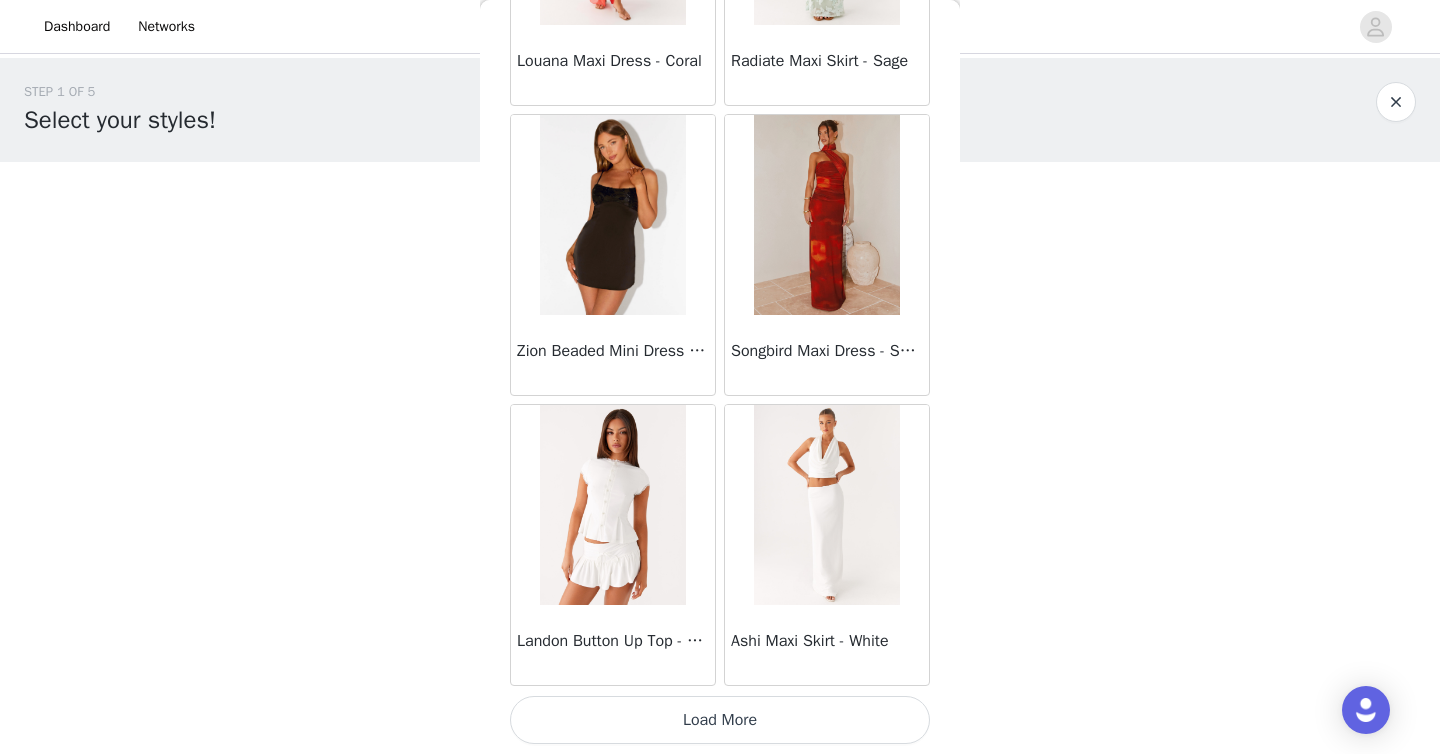 click on "Load More" at bounding box center (720, 720) 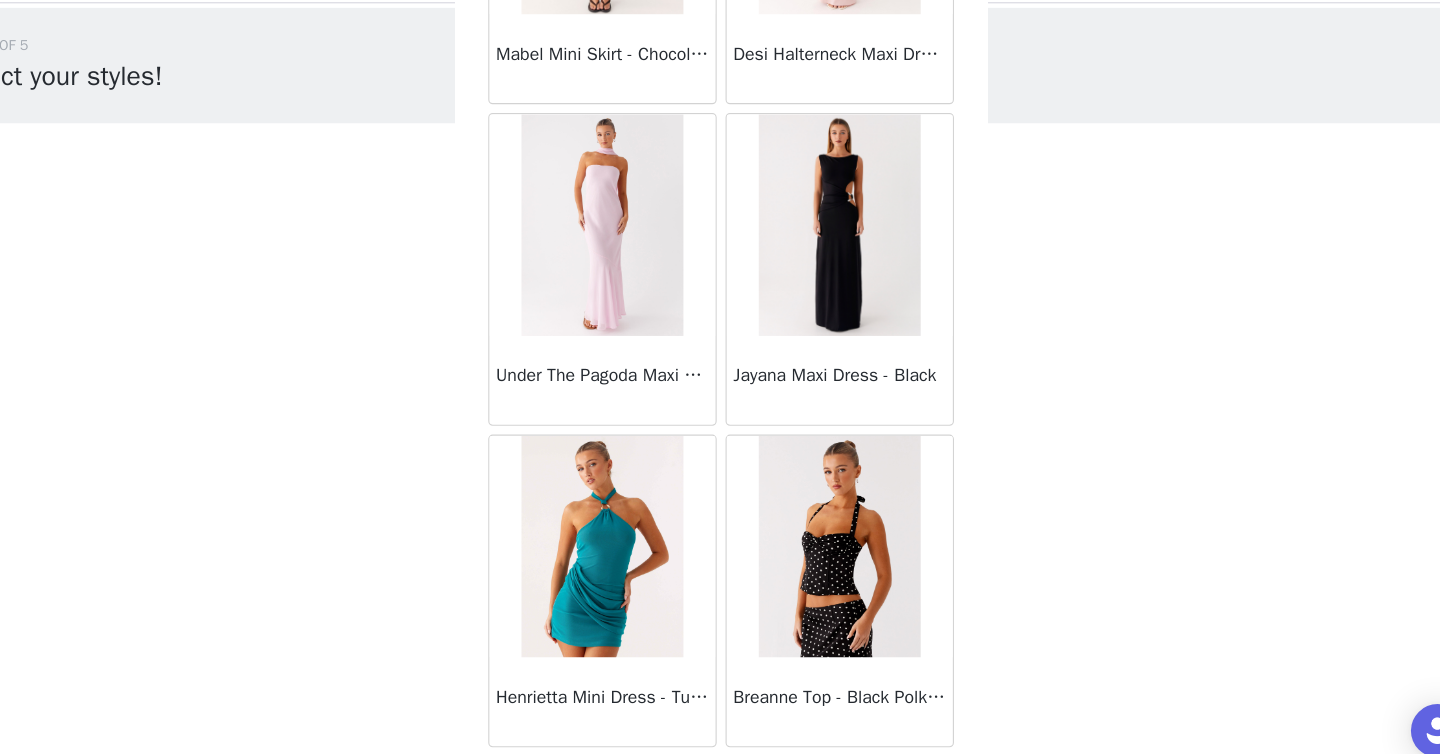 scroll, scrollTop: 60306, scrollLeft: 0, axis: vertical 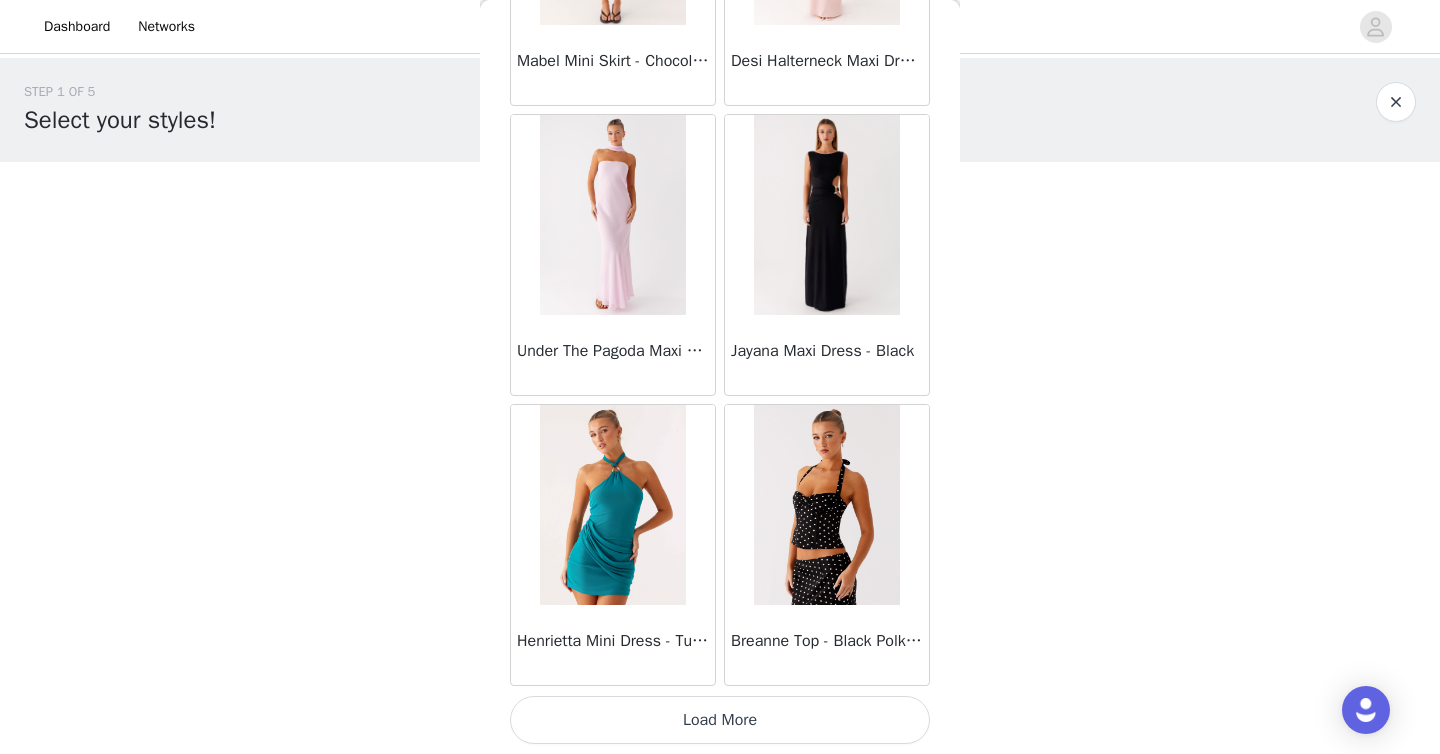 click on "Load More" at bounding box center [720, 720] 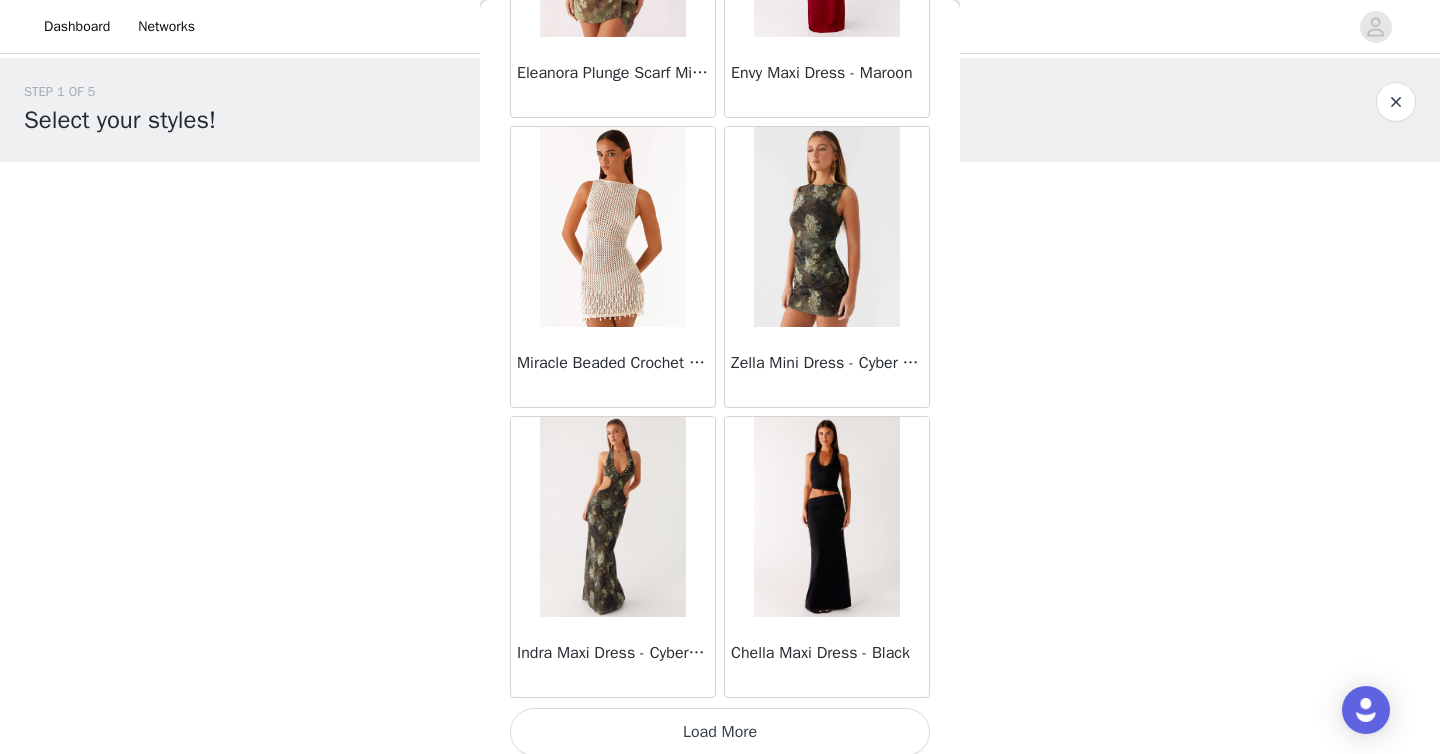 scroll, scrollTop: 63206, scrollLeft: 0, axis: vertical 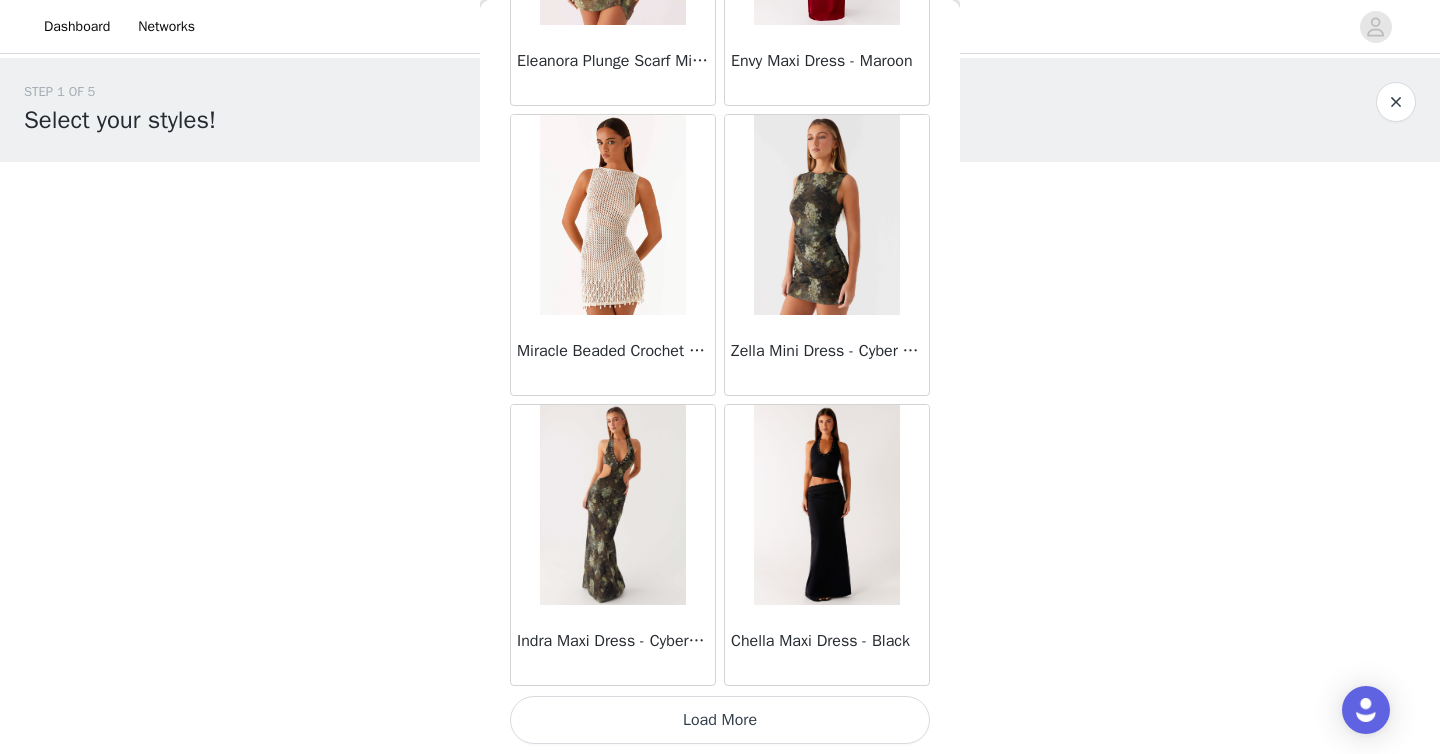 click on "Load More" at bounding box center (720, 720) 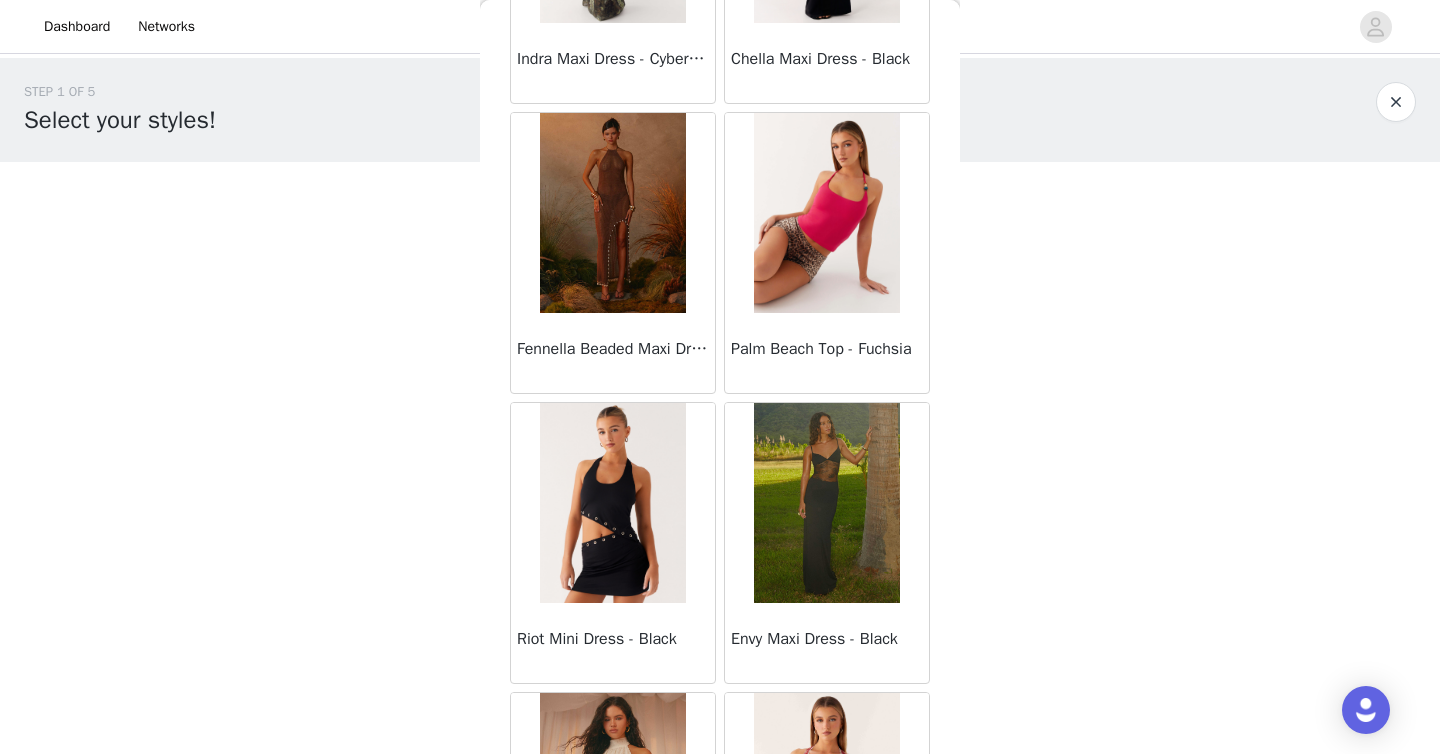 scroll, scrollTop: 63811, scrollLeft: 0, axis: vertical 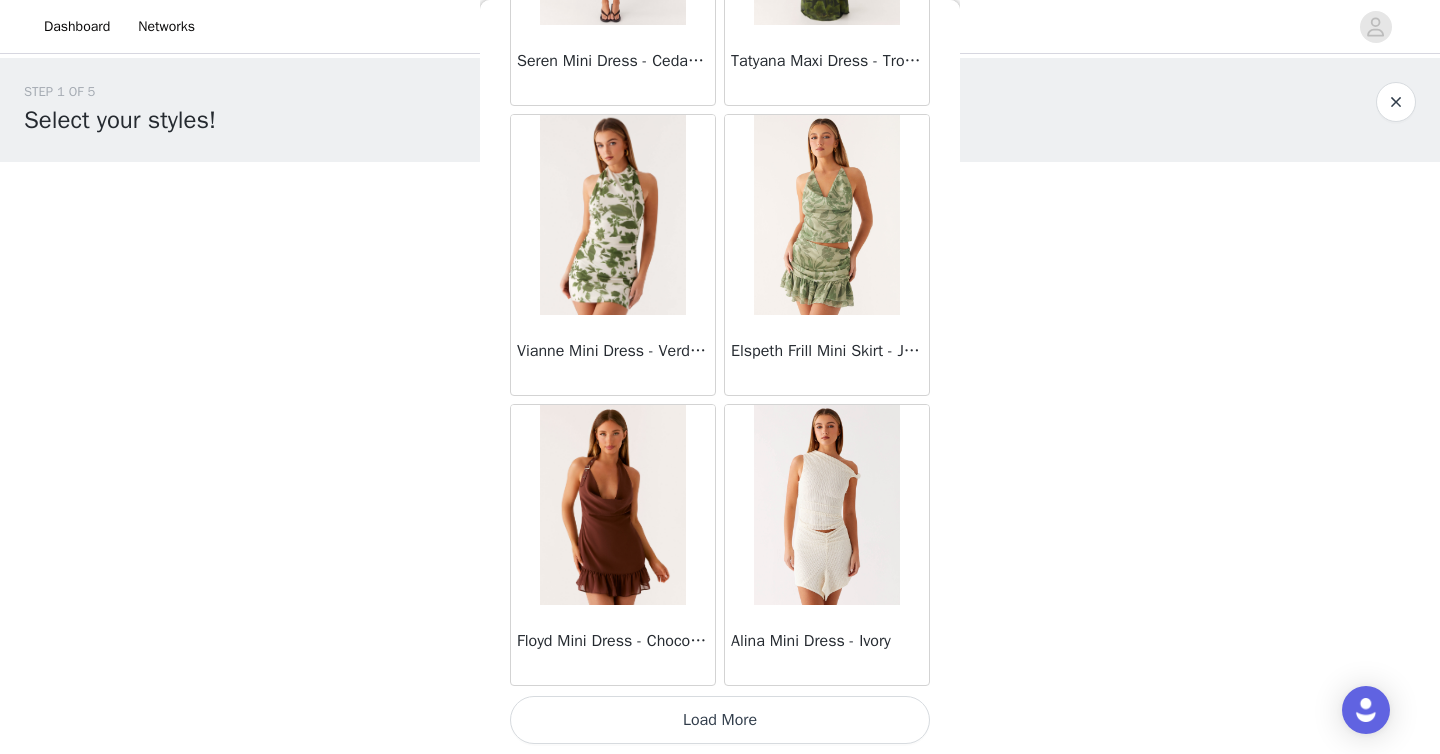 click on "Load More" at bounding box center [720, 720] 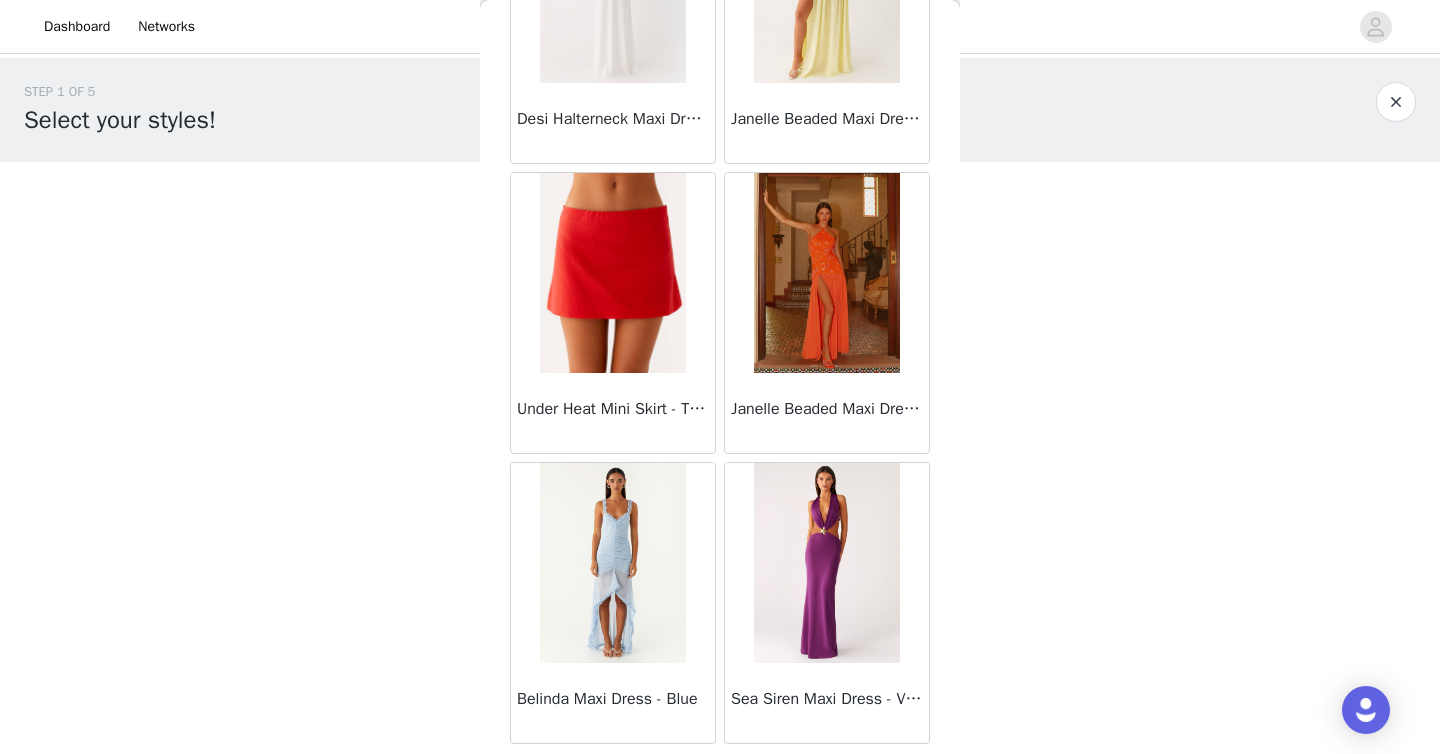 scroll, scrollTop: 69006, scrollLeft: 0, axis: vertical 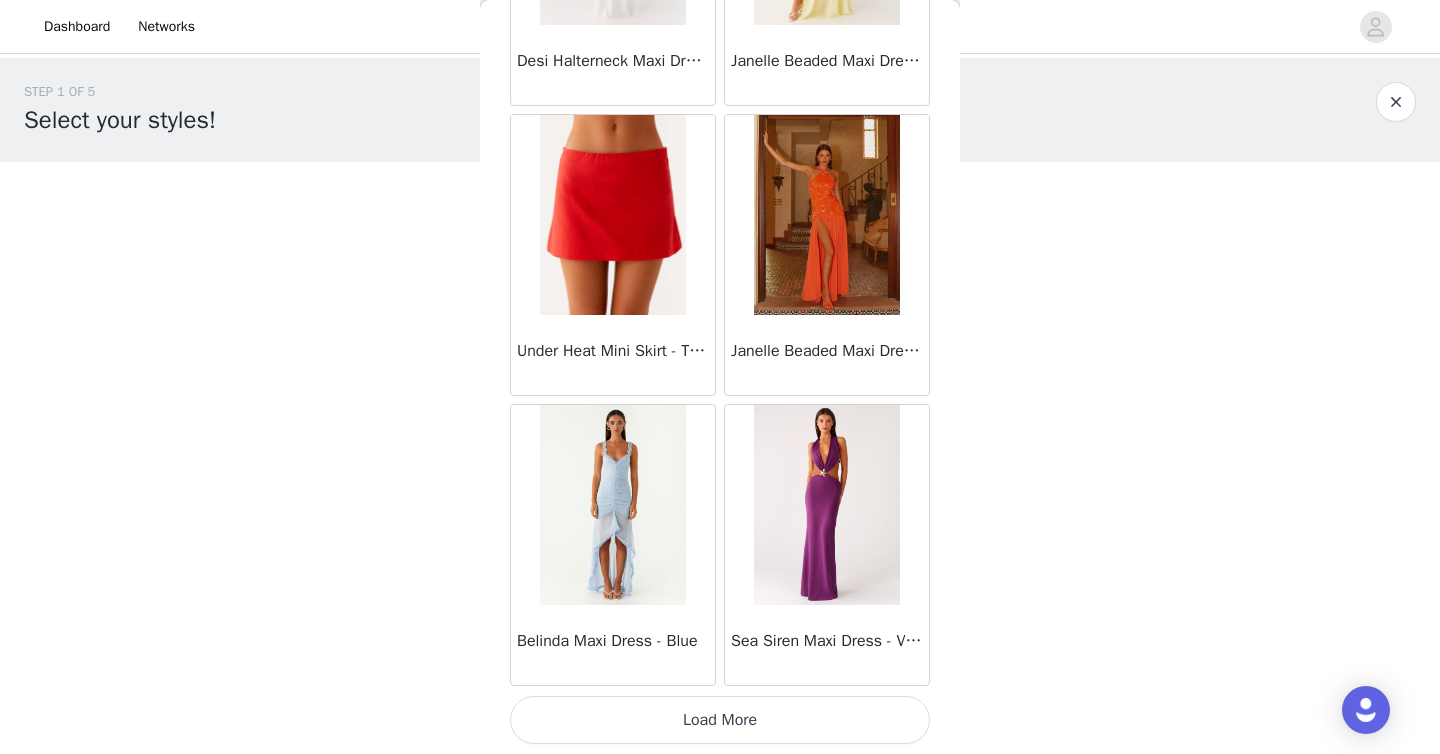 click on "Load More" at bounding box center (720, 720) 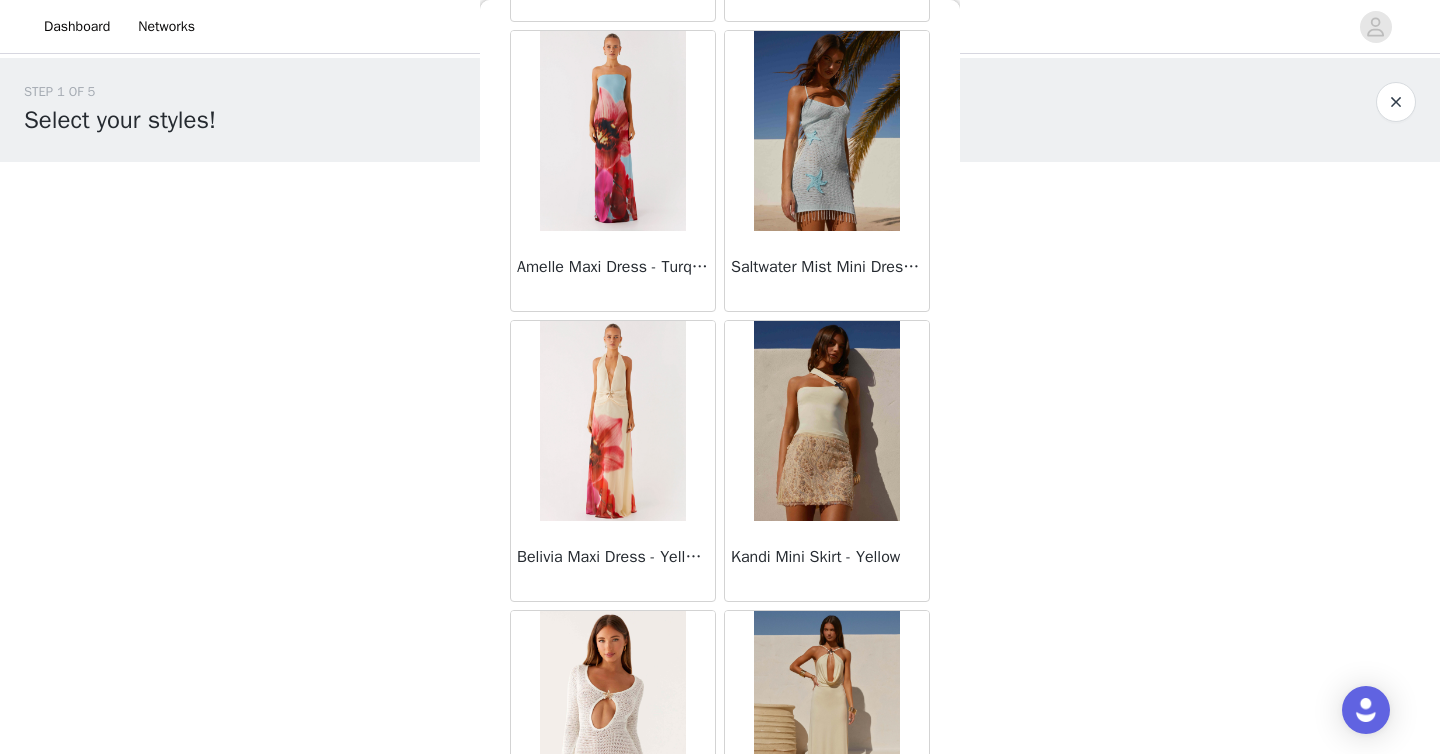 scroll, scrollTop: 70840, scrollLeft: 0, axis: vertical 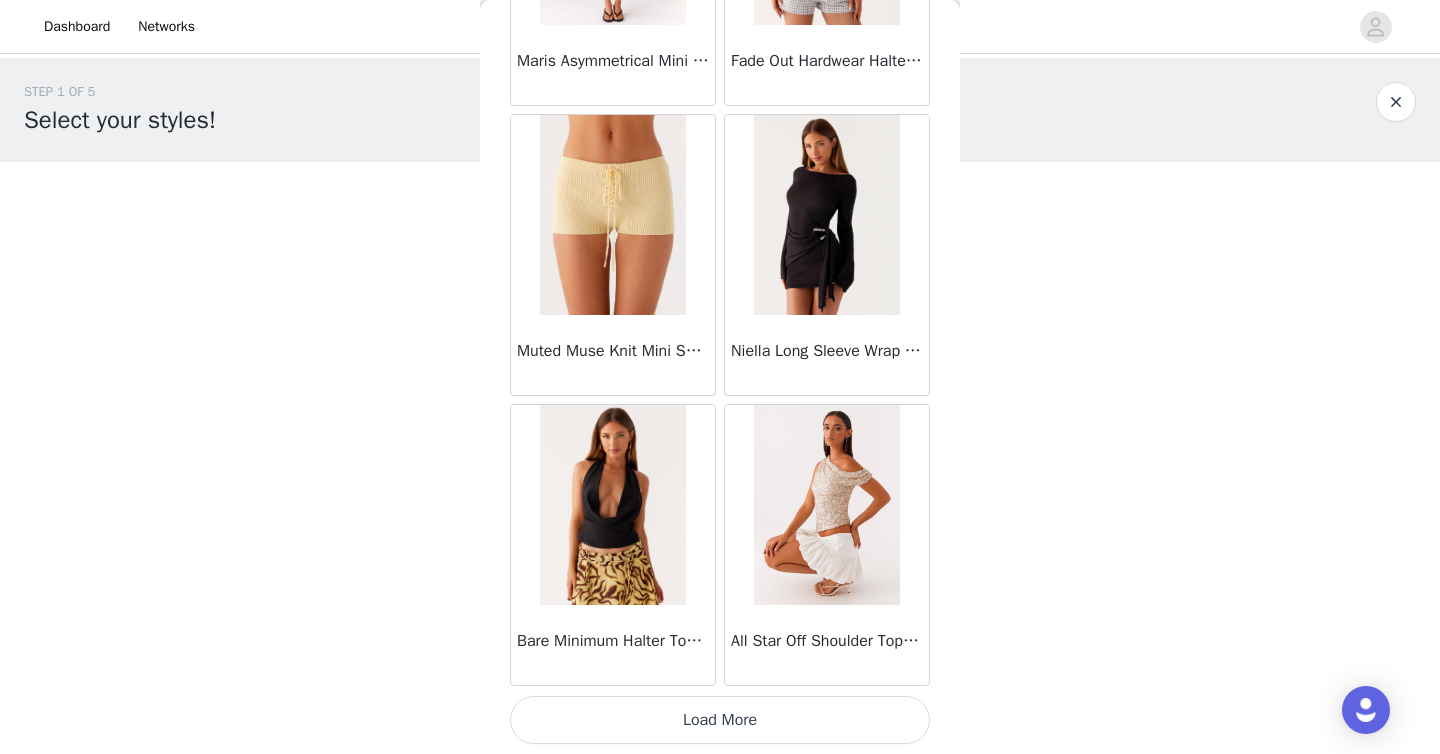 click on "Load More" at bounding box center (720, 720) 